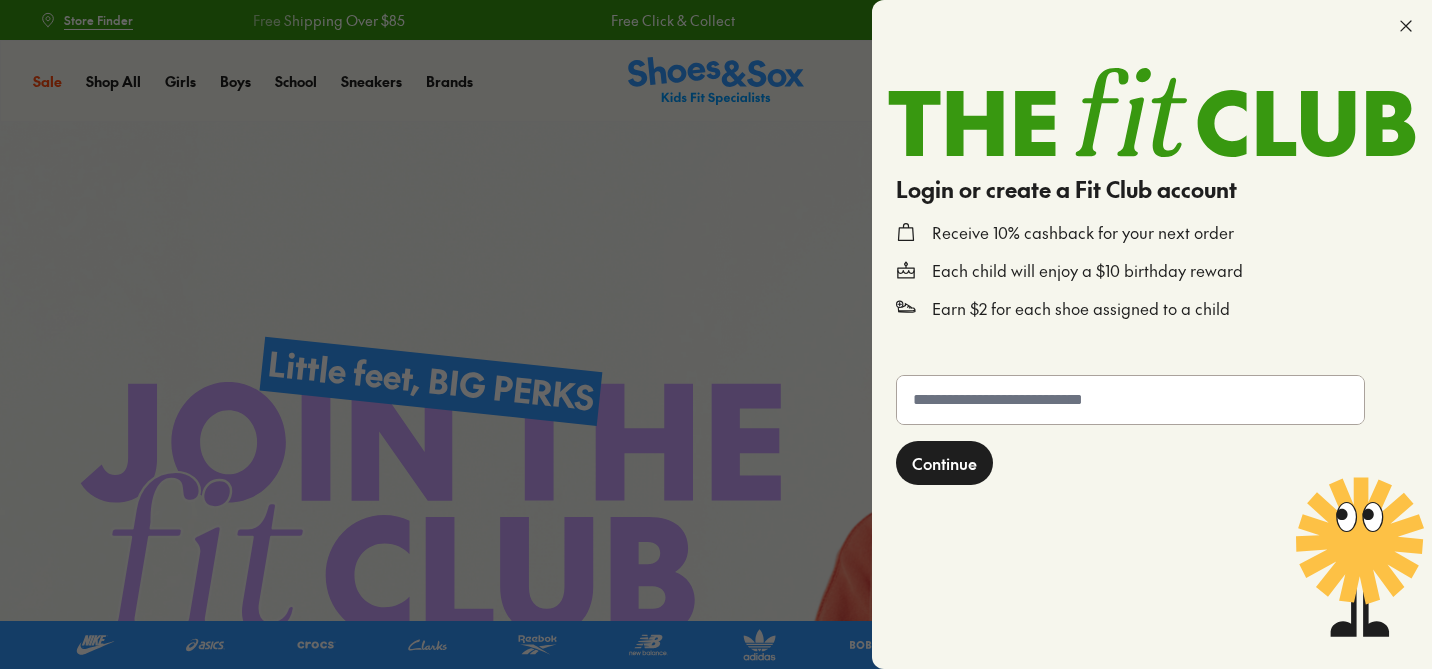 scroll, scrollTop: 0, scrollLeft: 0, axis: both 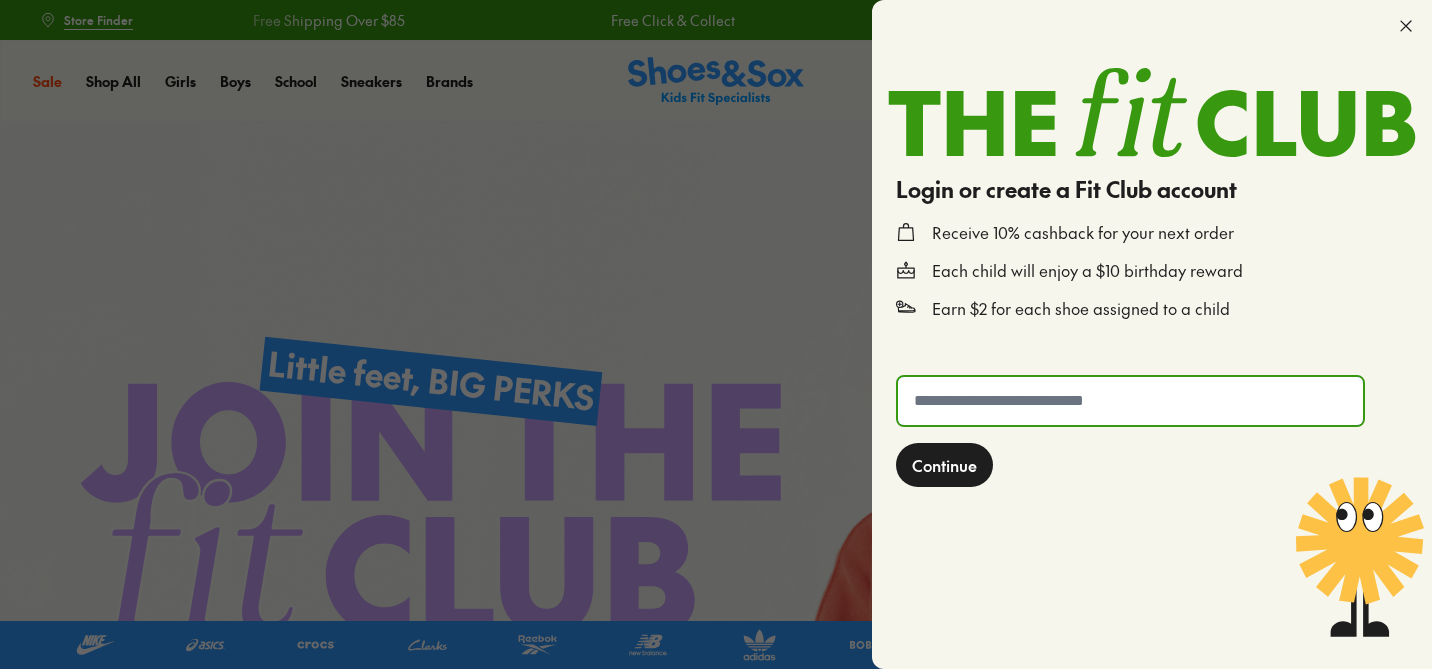 click 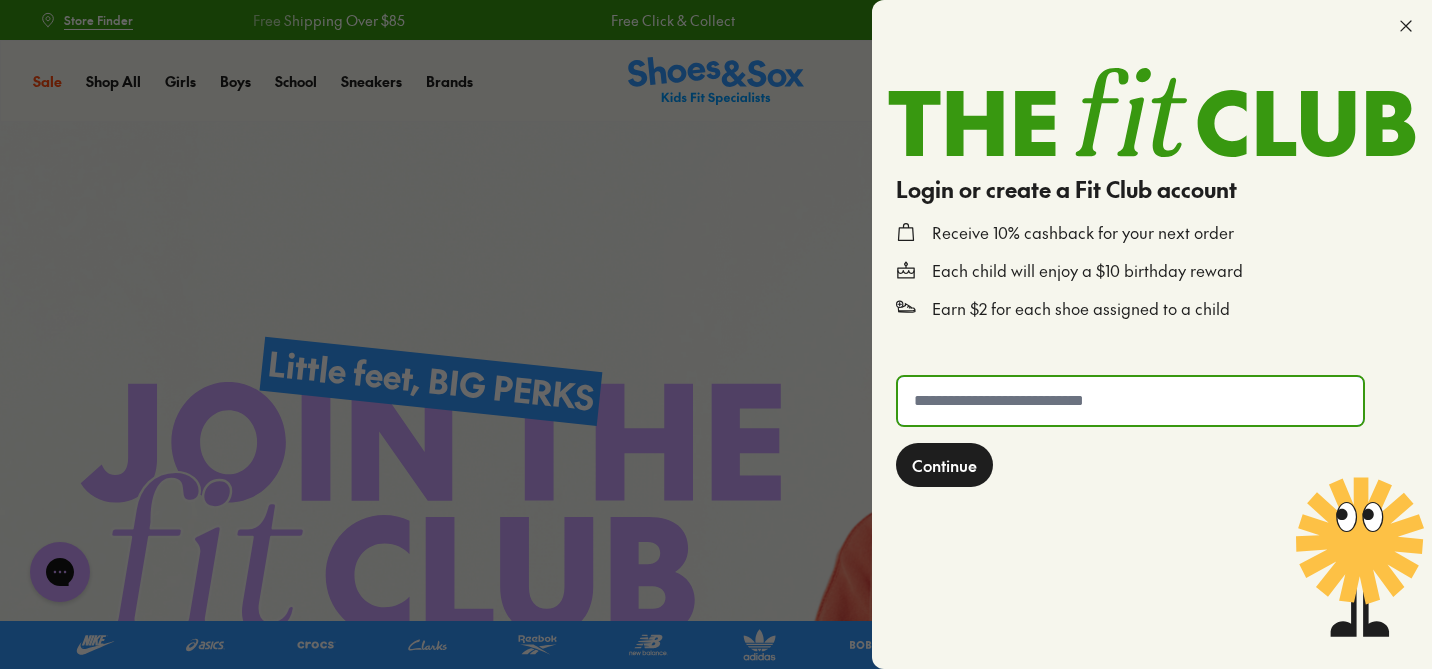 scroll, scrollTop: 0, scrollLeft: 0, axis: both 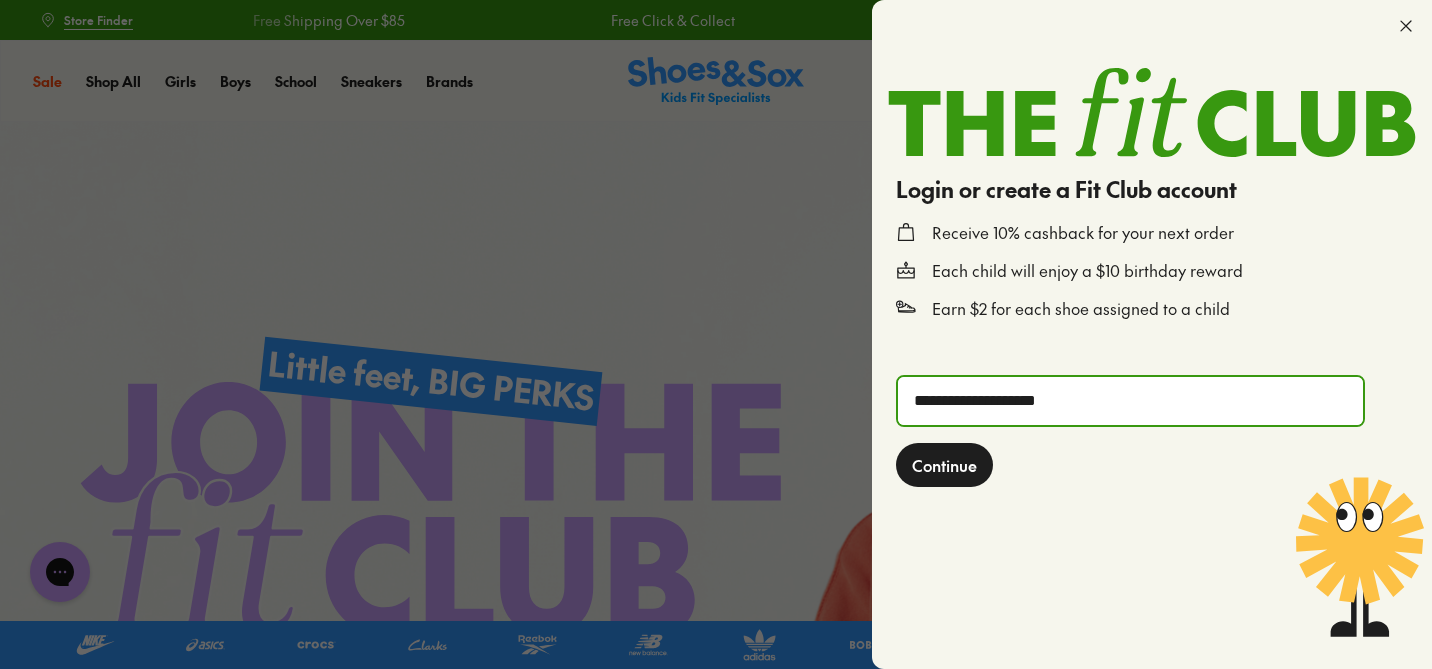 click on "Continue" 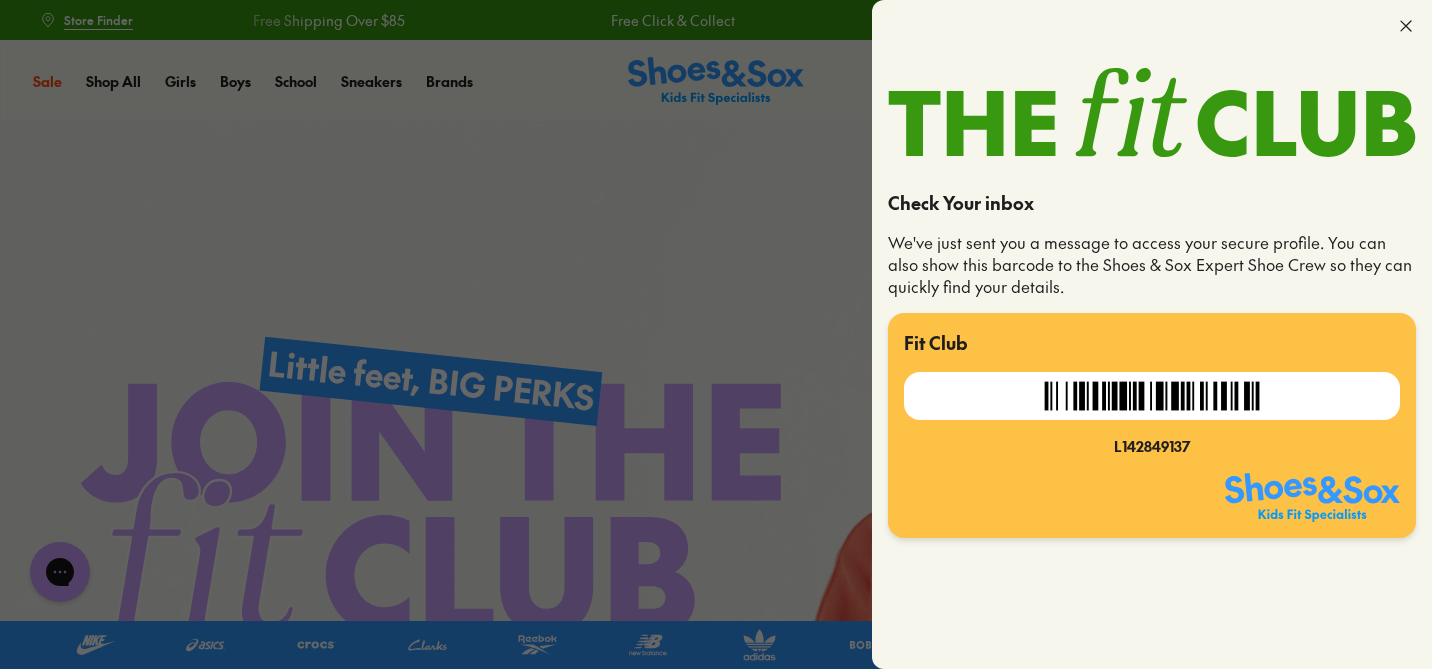 click 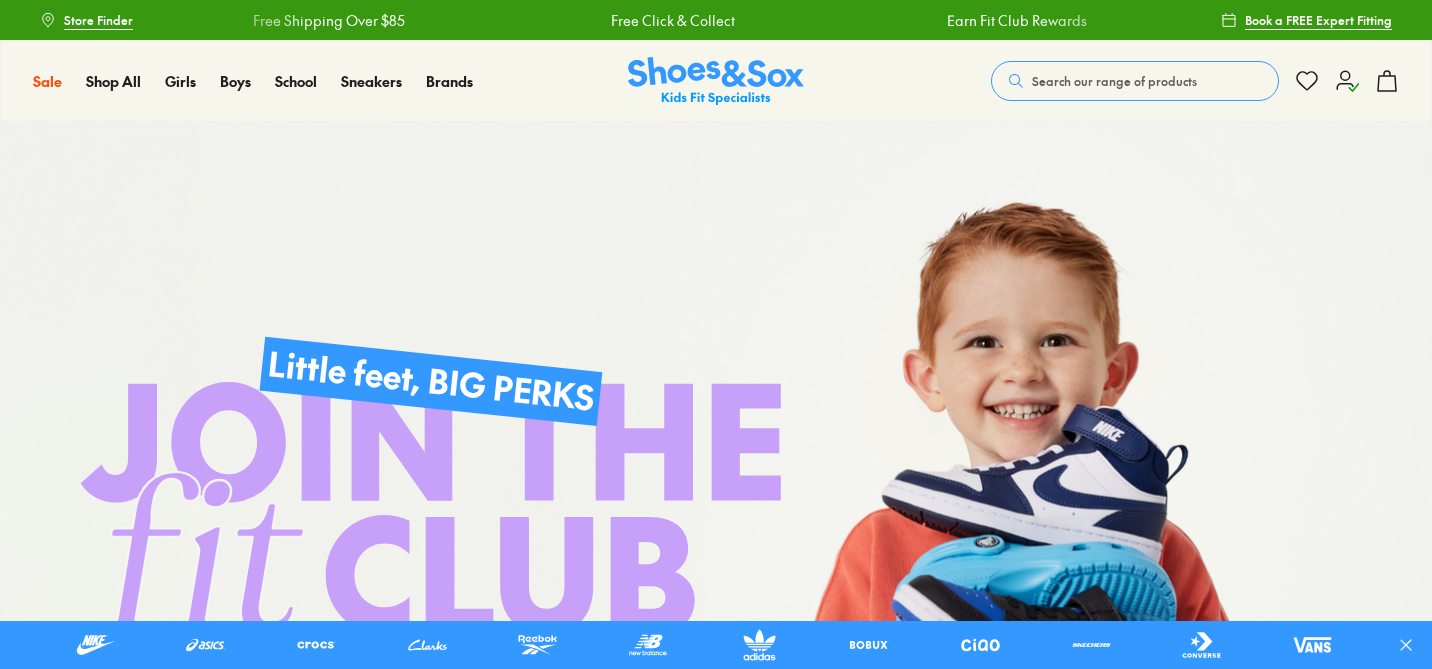 scroll, scrollTop: 0, scrollLeft: 0, axis: both 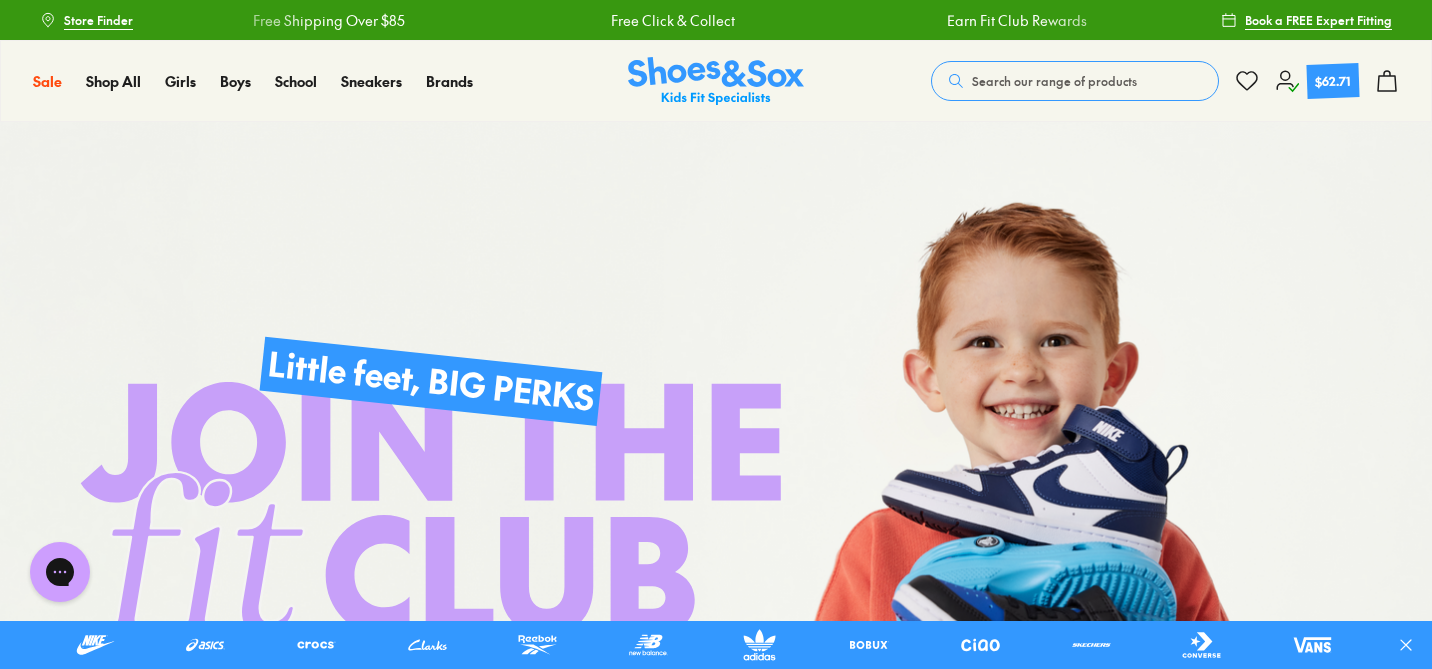 click on "$62.71" 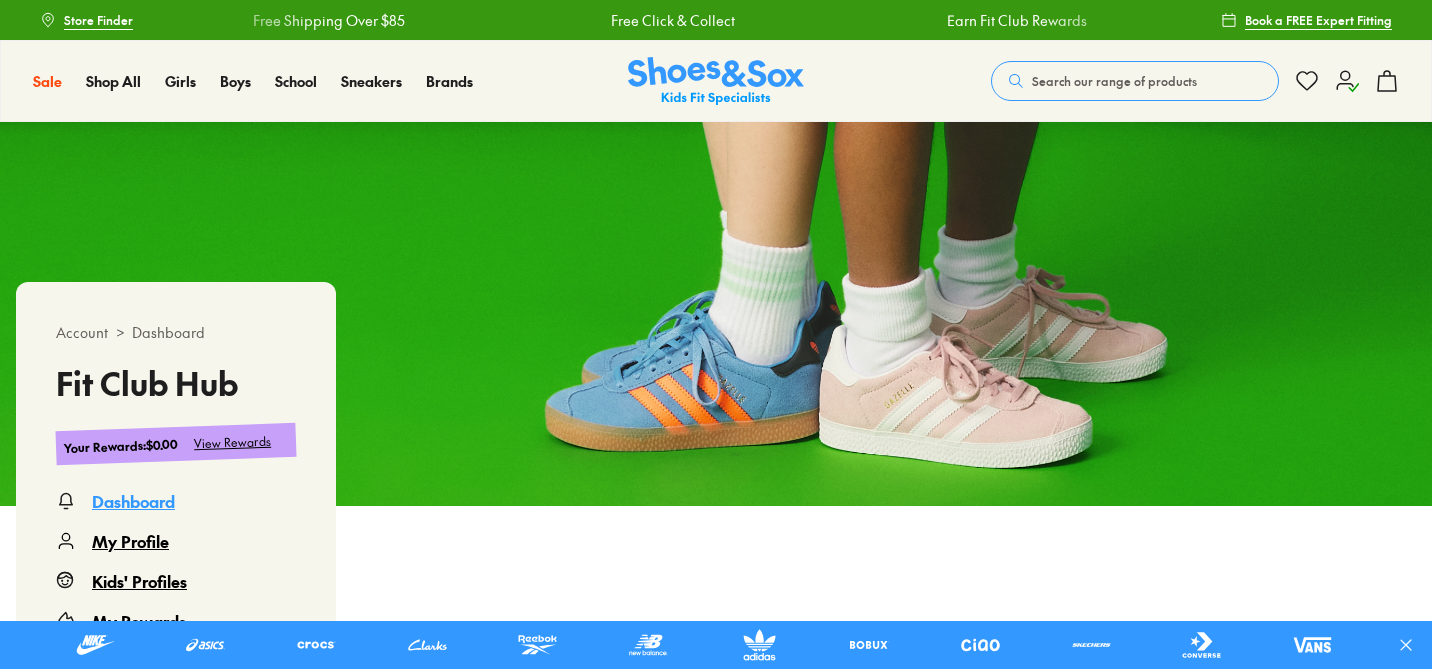 scroll, scrollTop: 0, scrollLeft: 0, axis: both 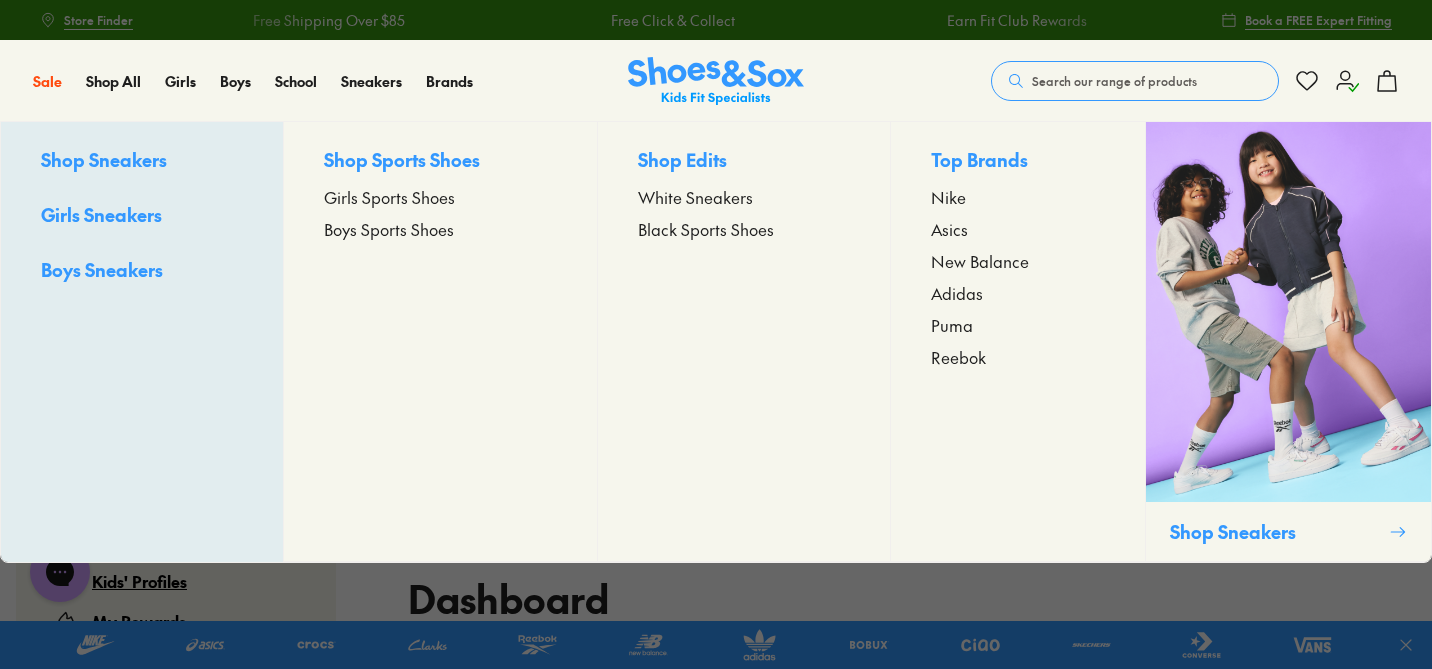 click on "Boys Sports Shoes" at bounding box center (389, 229) 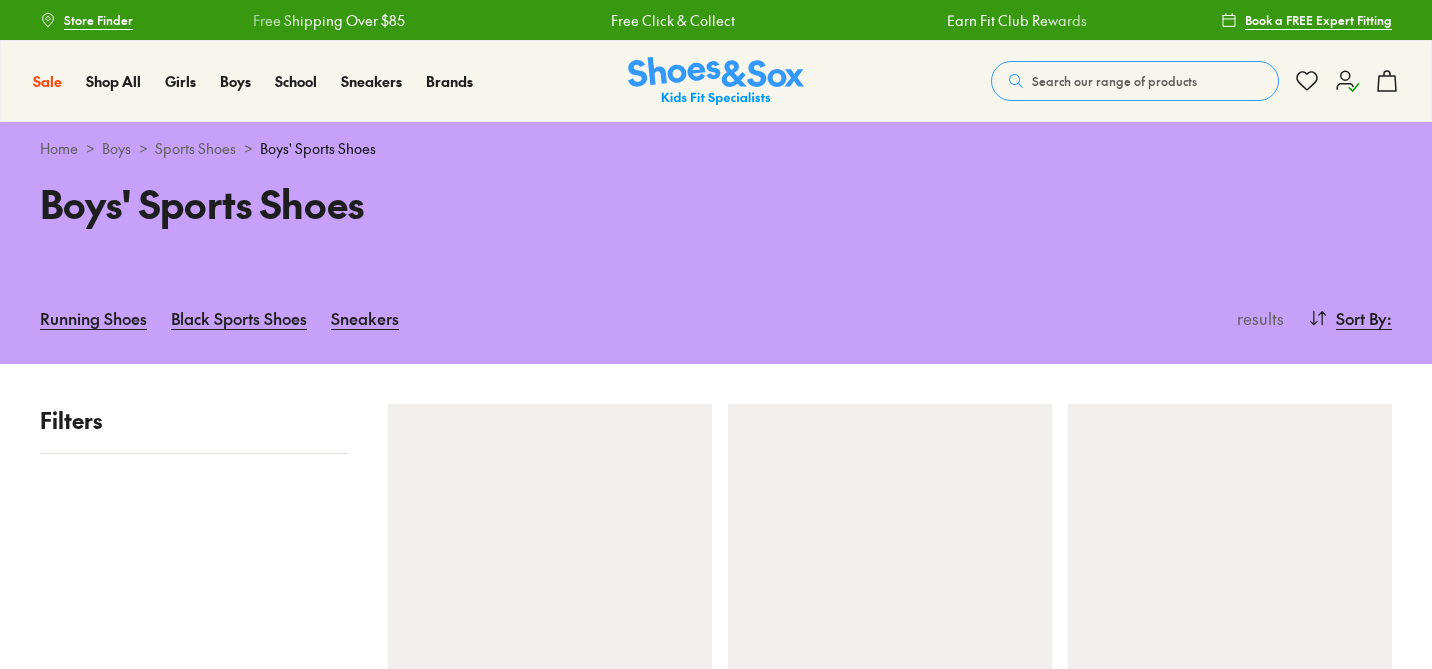 scroll, scrollTop: 0, scrollLeft: 0, axis: both 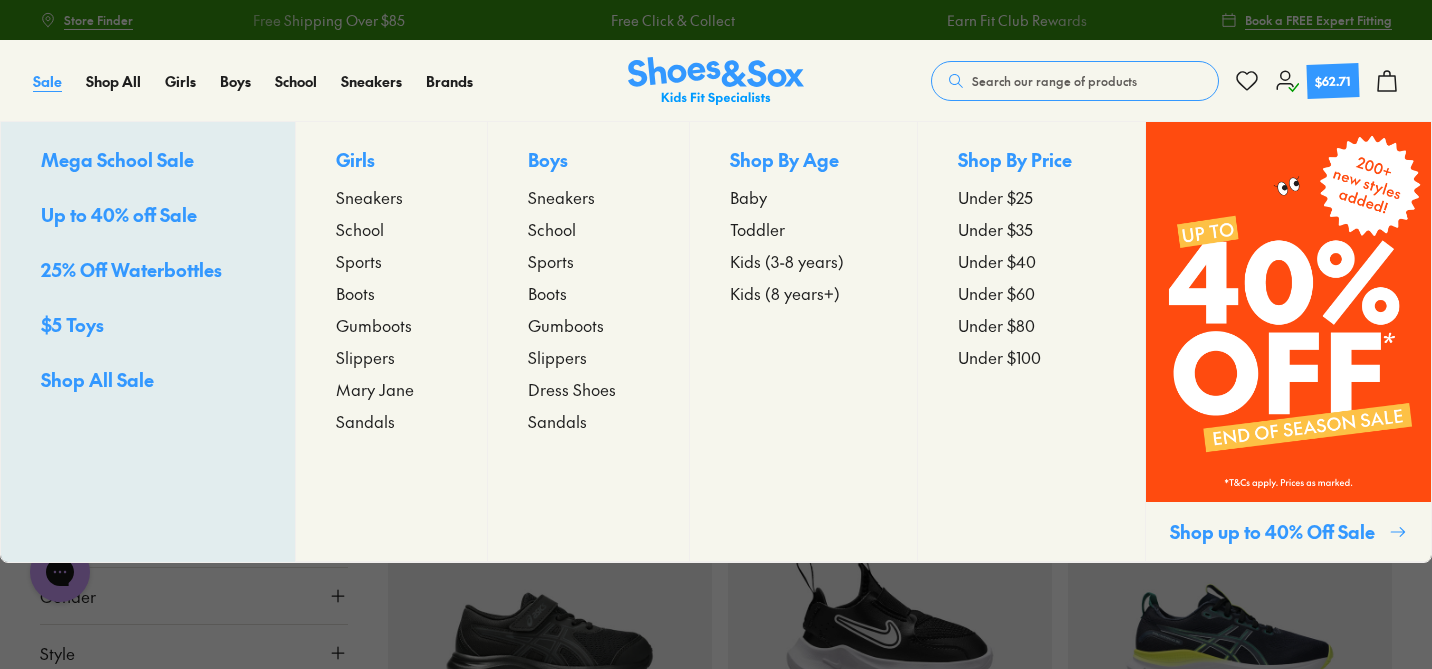 click on "Sale" at bounding box center [47, 81] 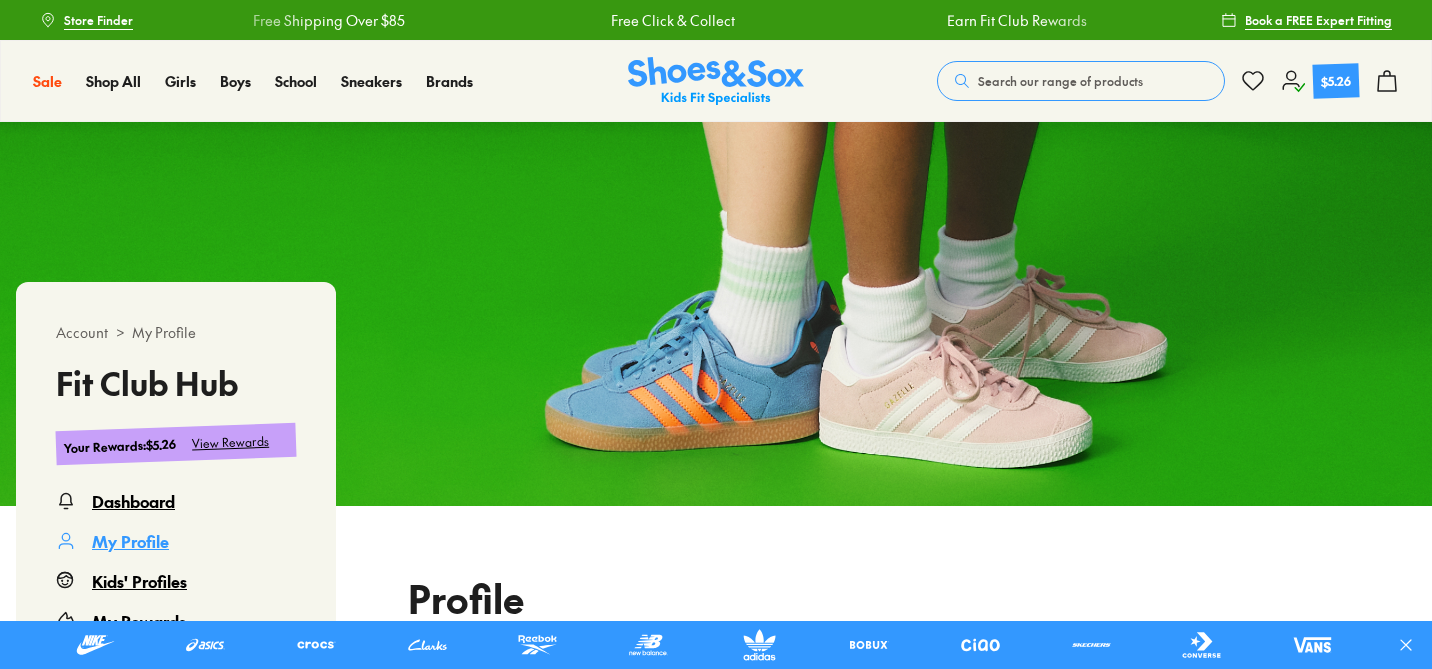 select 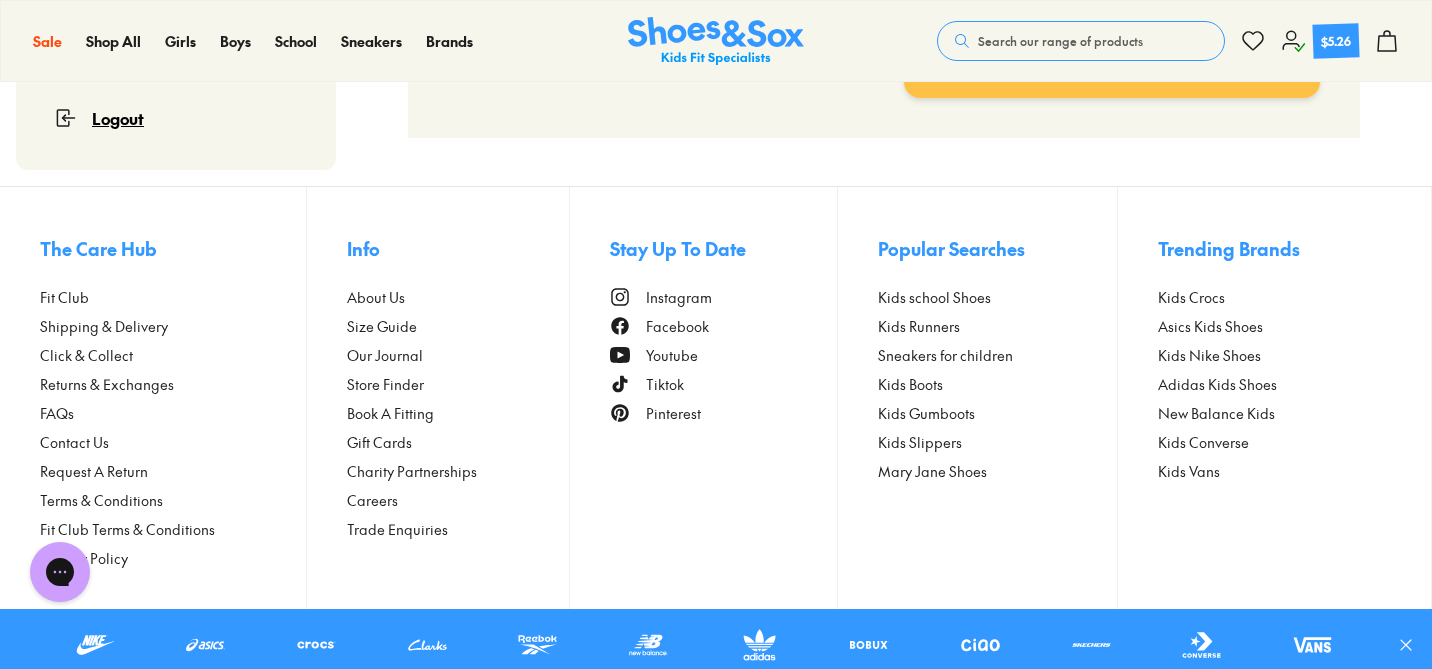 scroll, scrollTop: 0, scrollLeft: 0, axis: both 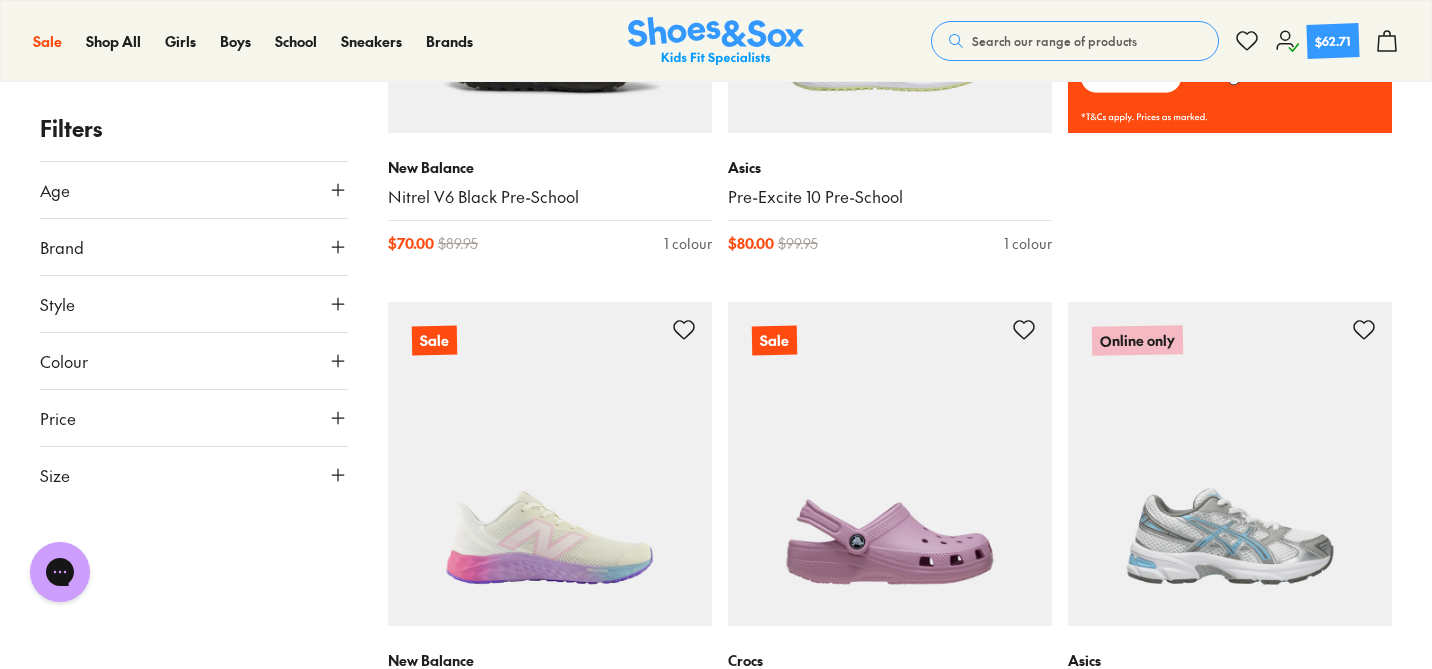 click on "Brand" at bounding box center [194, 247] 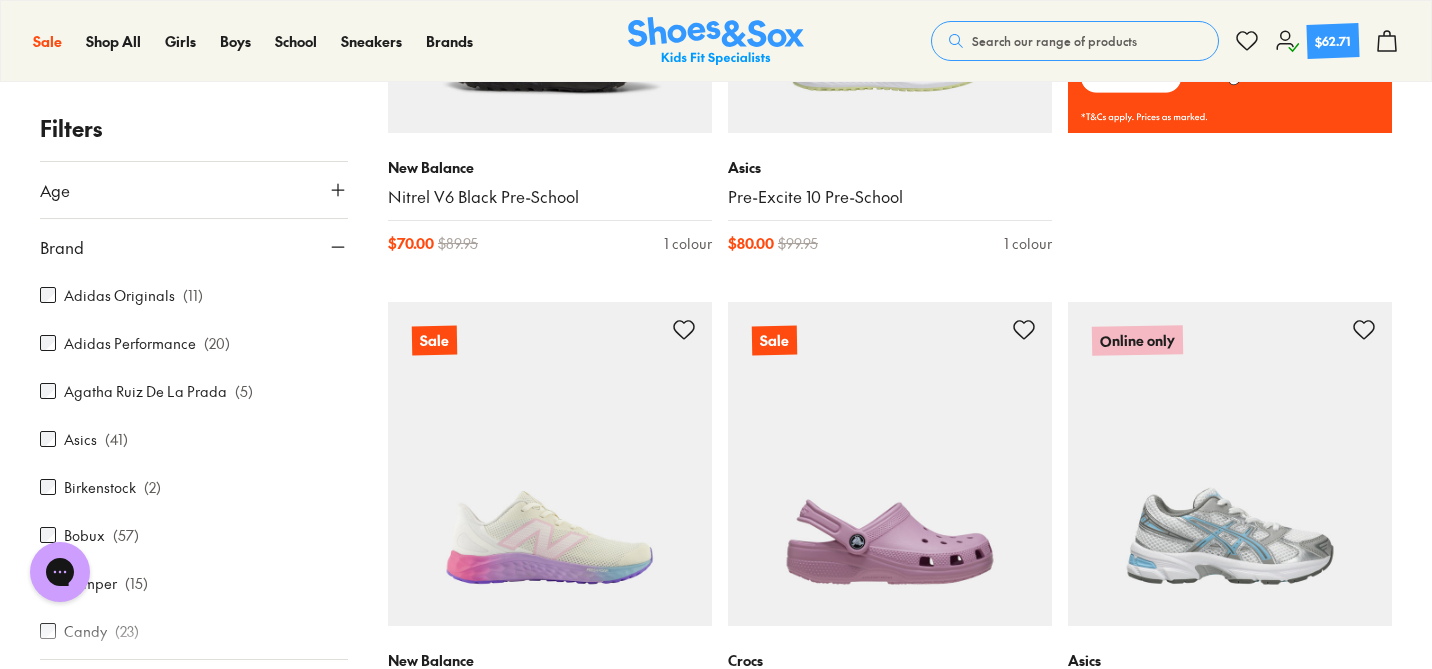 click on "Asics" at bounding box center [80, 439] 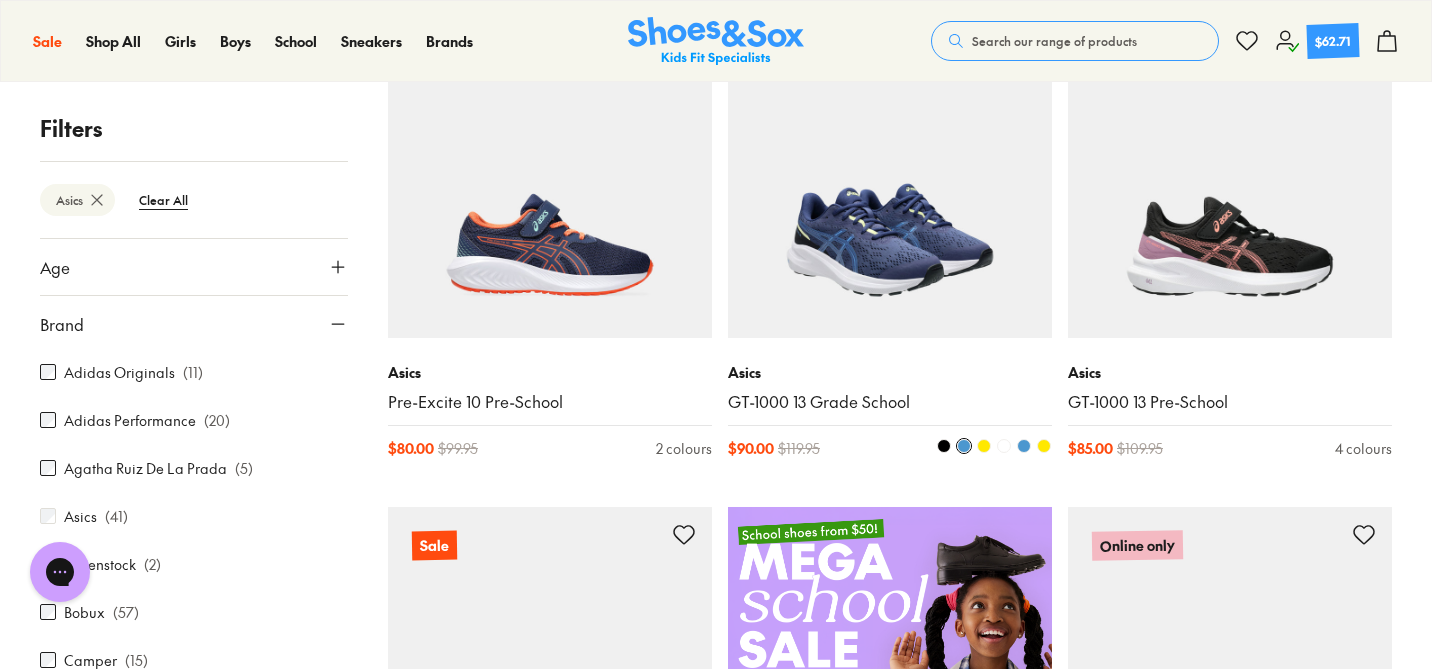 scroll, scrollTop: 482, scrollLeft: 0, axis: vertical 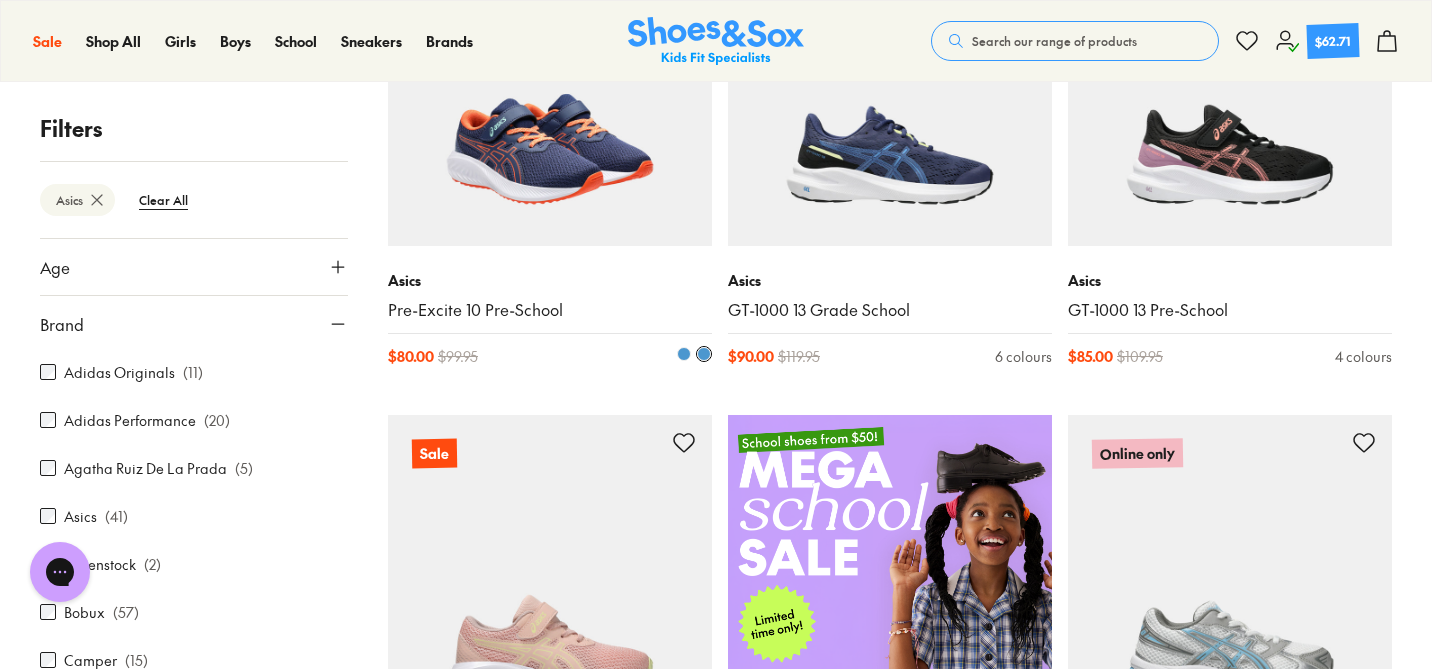 click at bounding box center (684, 354) 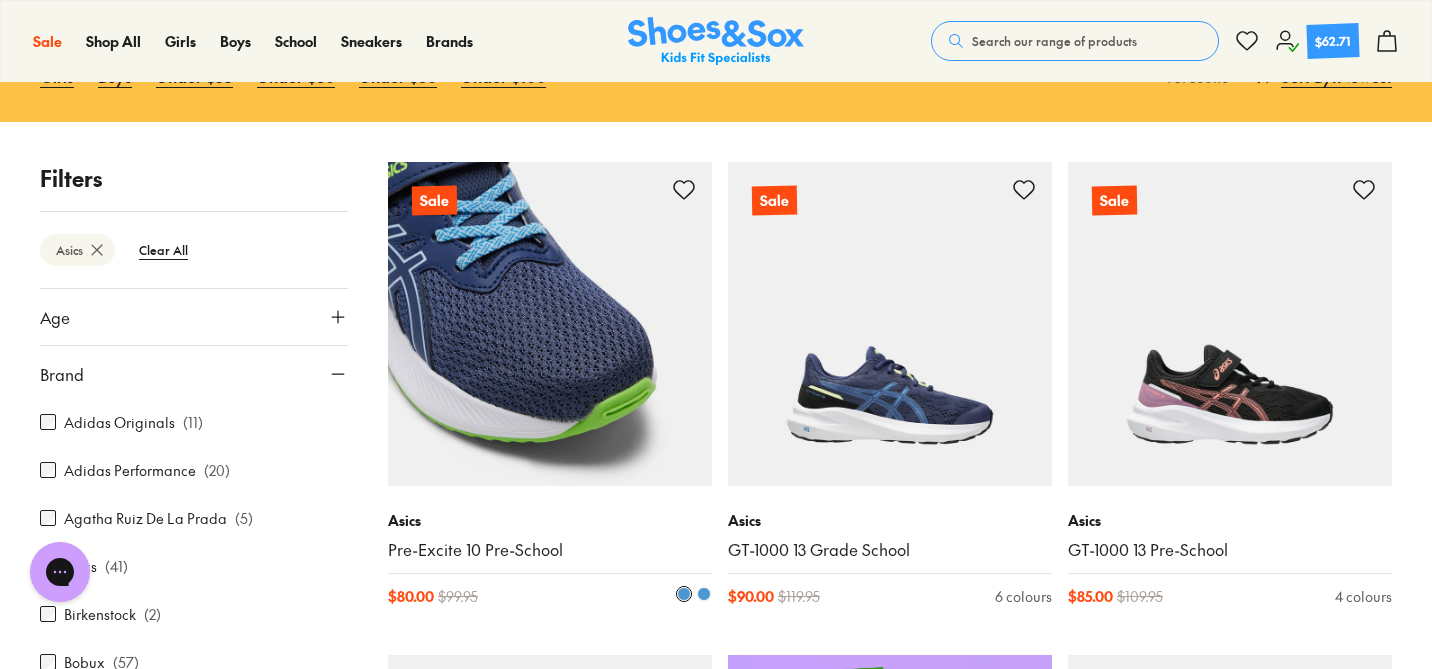 scroll, scrollTop: 241, scrollLeft: 0, axis: vertical 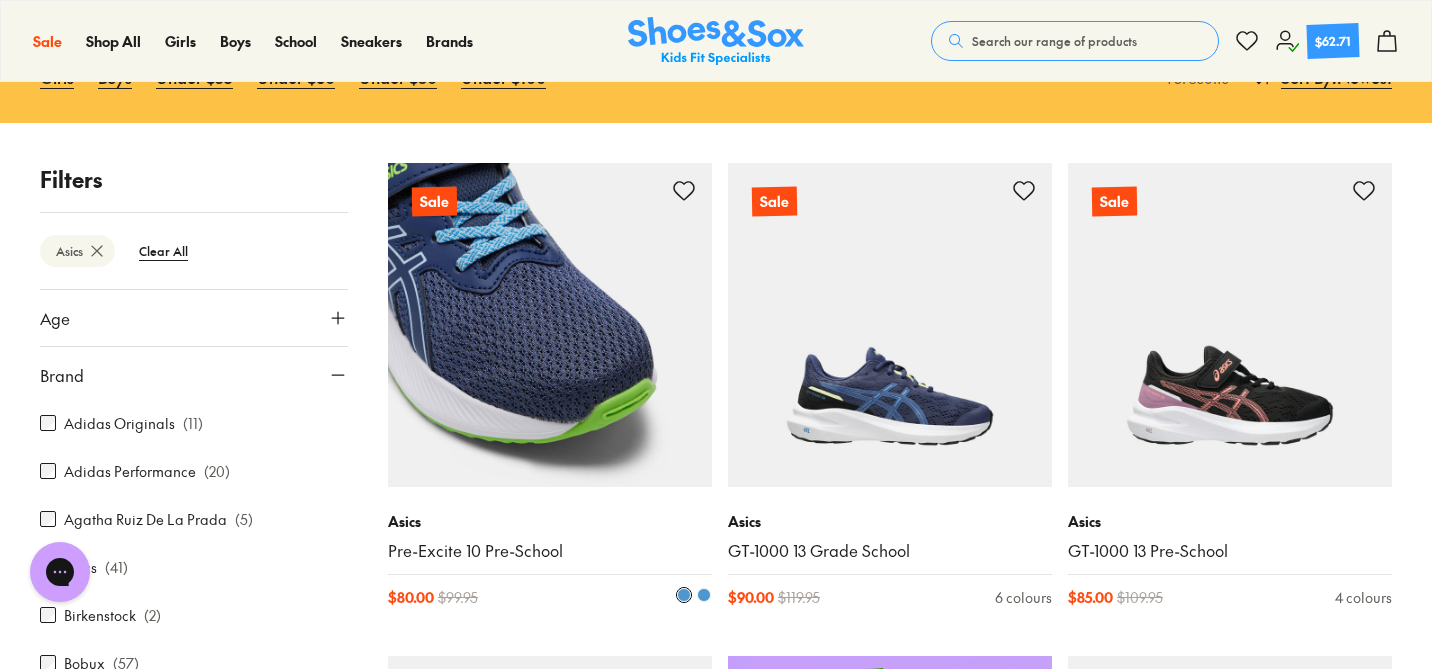click at bounding box center (550, 325) 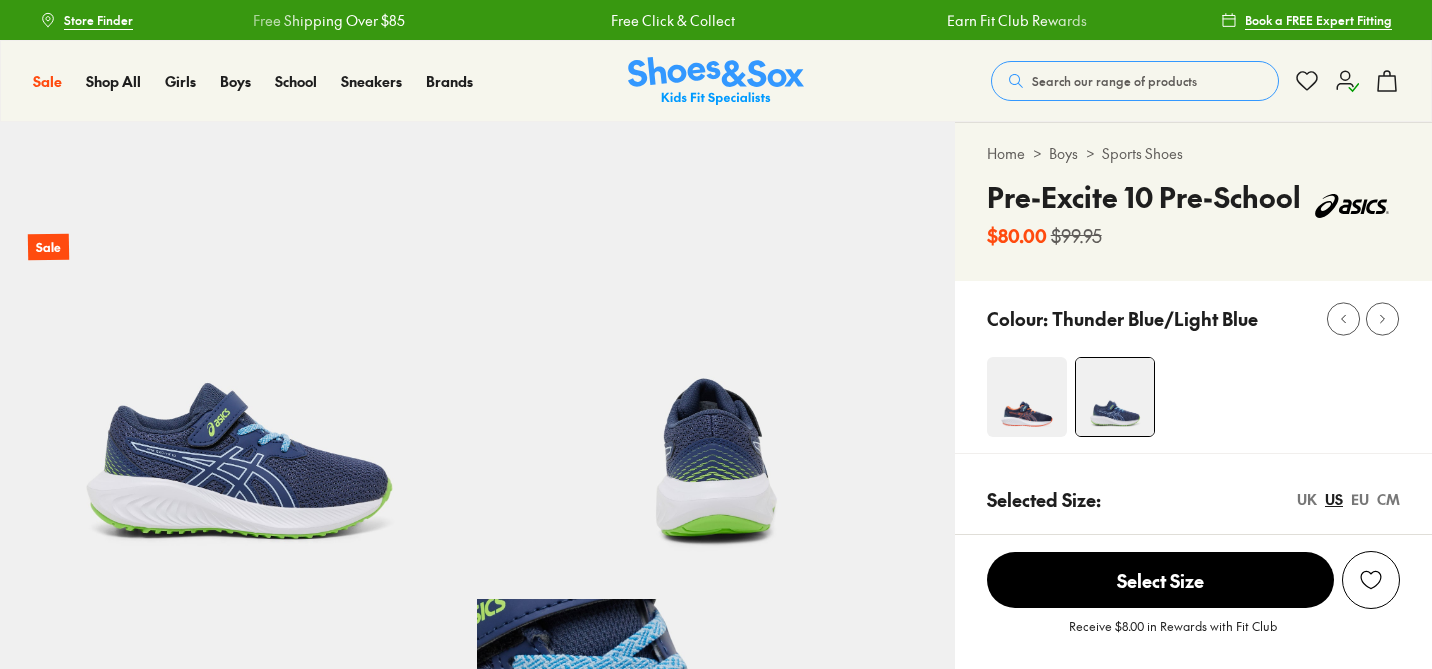 scroll, scrollTop: 0, scrollLeft: 0, axis: both 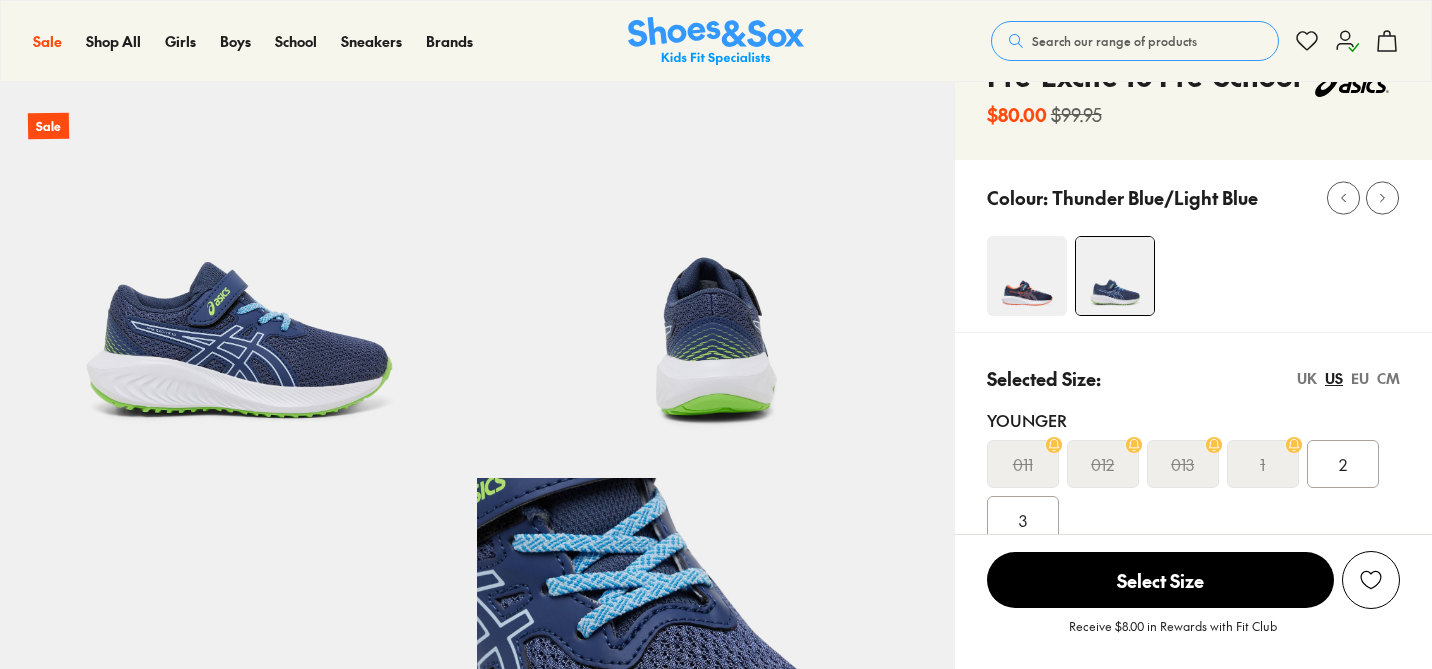select on "*" 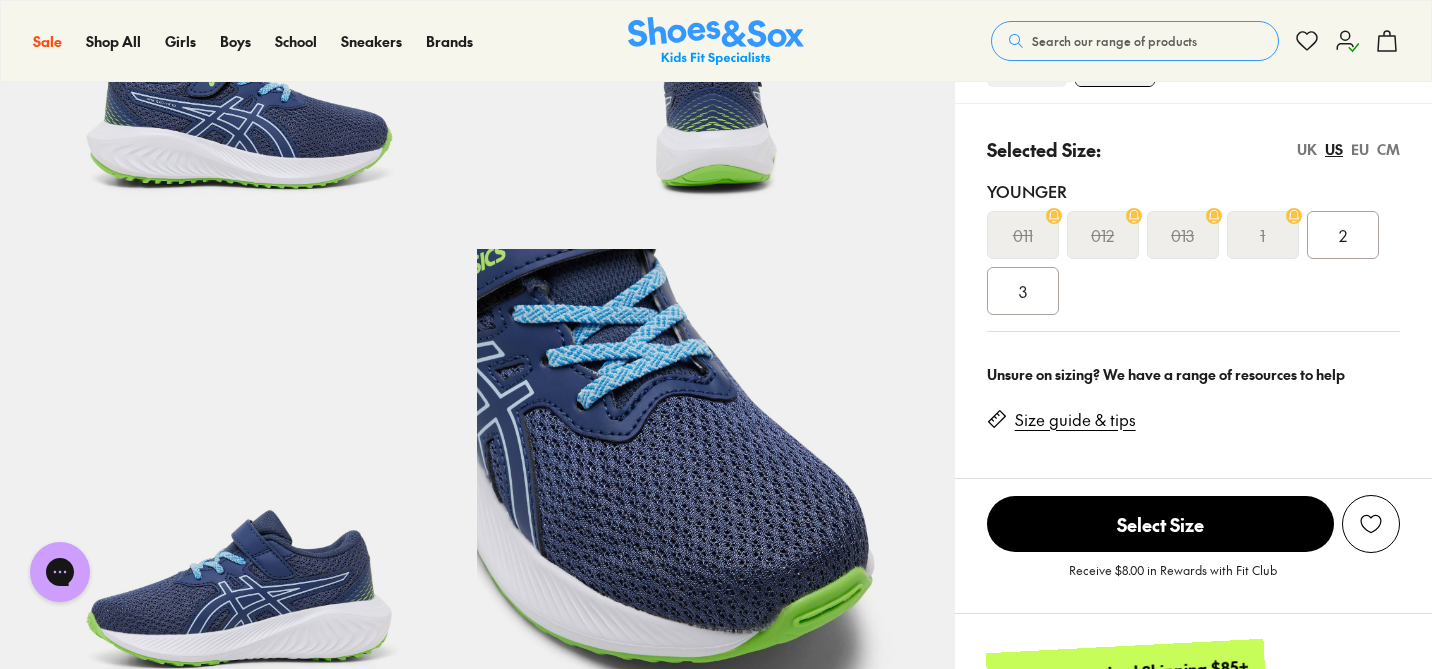 scroll, scrollTop: 352, scrollLeft: 0, axis: vertical 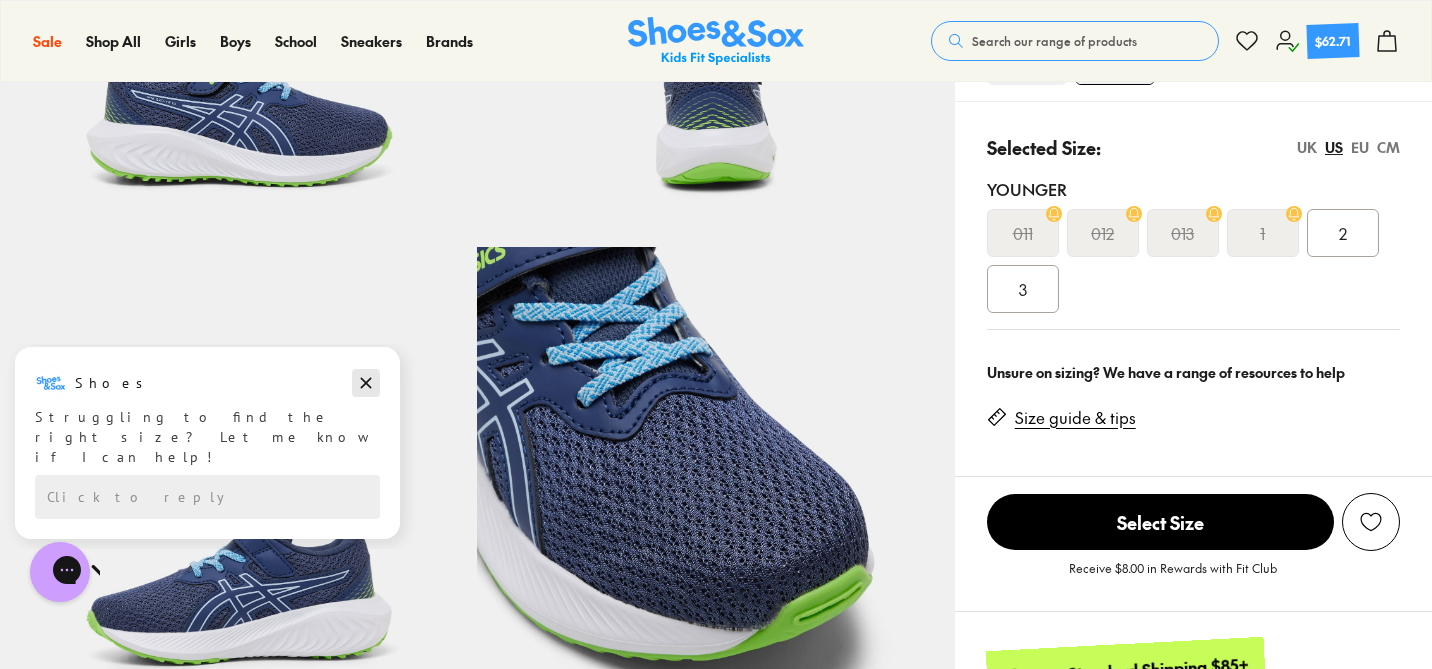 click 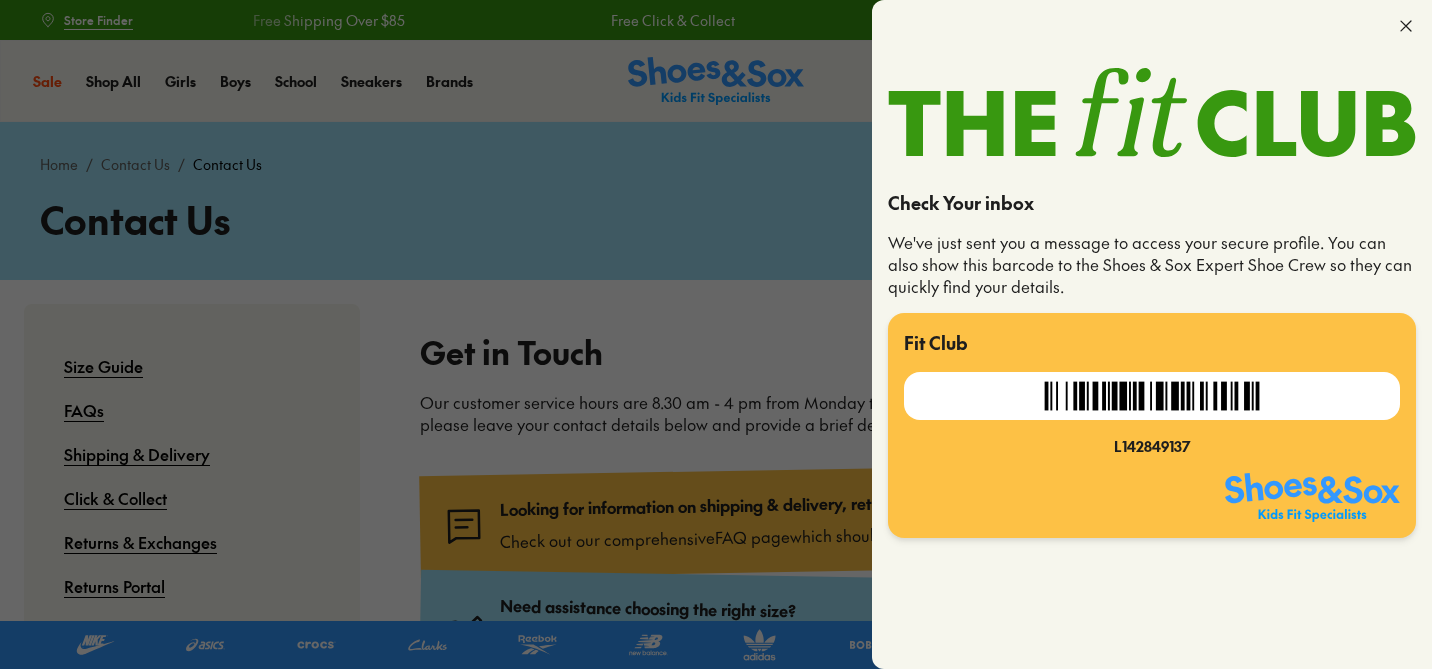 scroll, scrollTop: 1150, scrollLeft: 0, axis: vertical 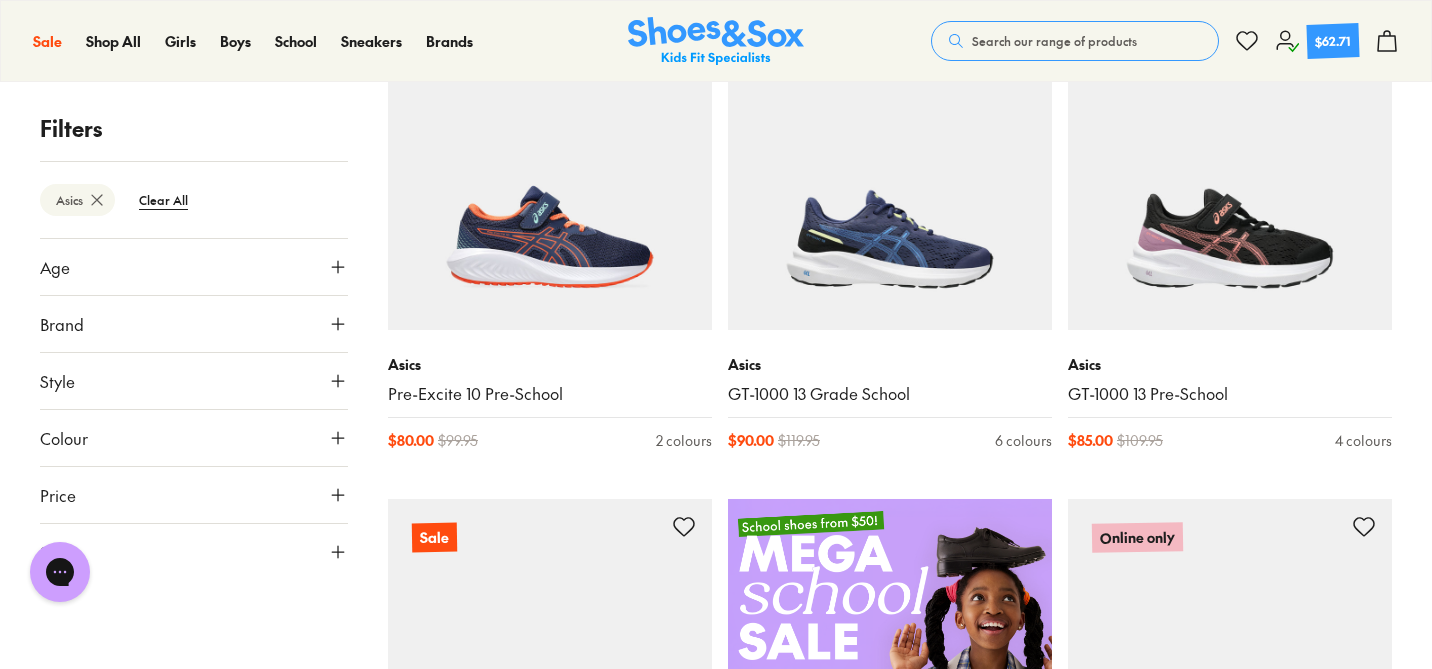 click 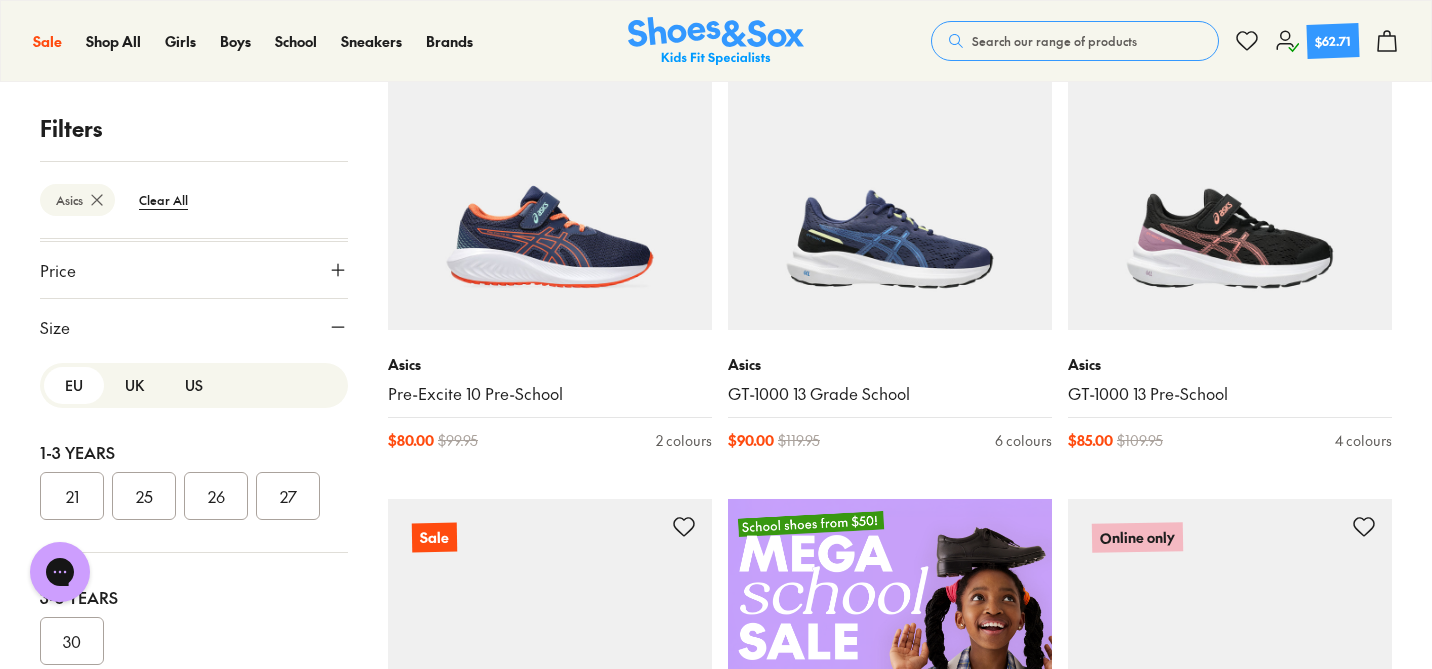 scroll, scrollTop: 232, scrollLeft: 0, axis: vertical 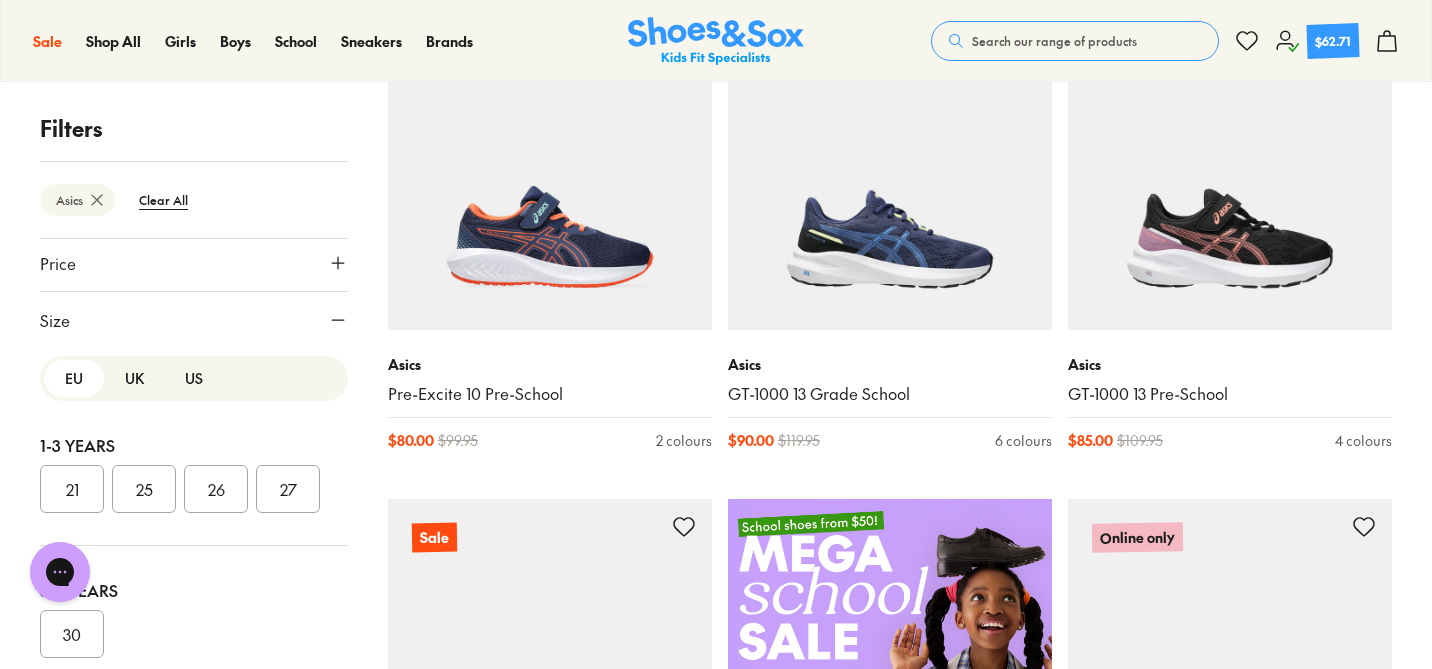 click on "US" at bounding box center (194, 378) 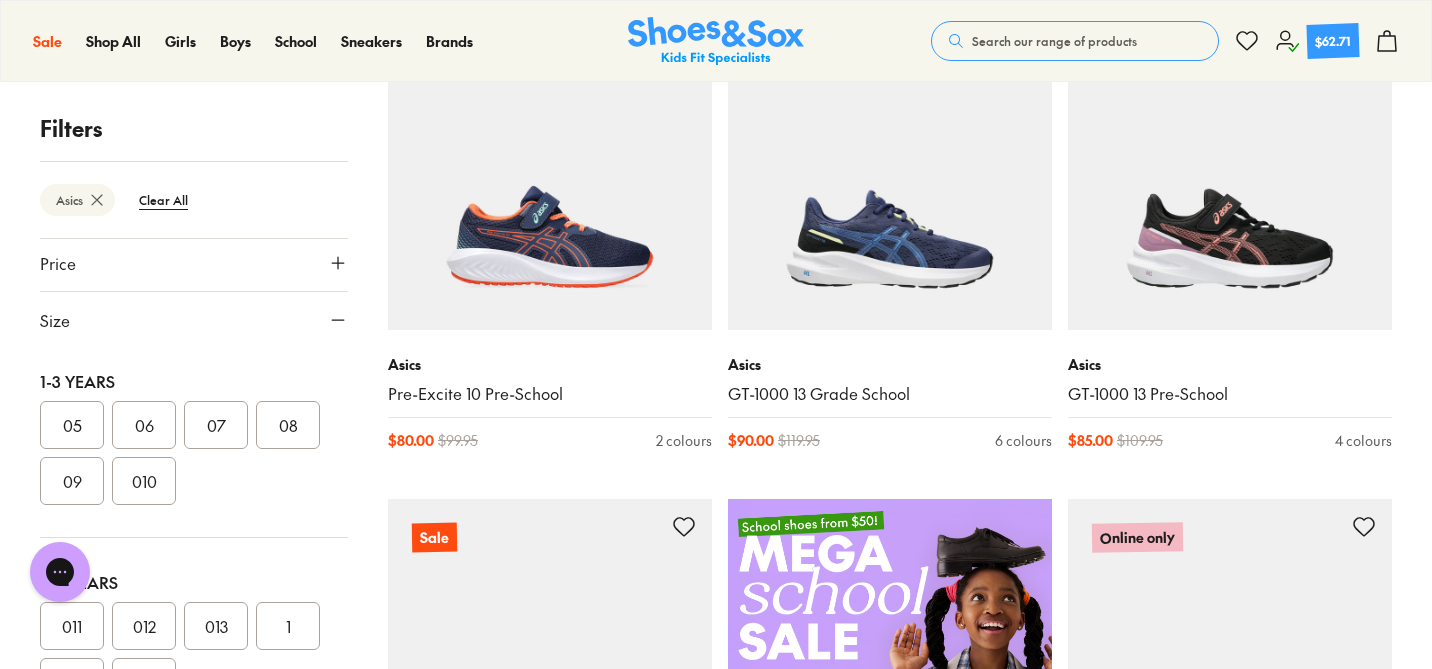 scroll, scrollTop: 344, scrollLeft: 0, axis: vertical 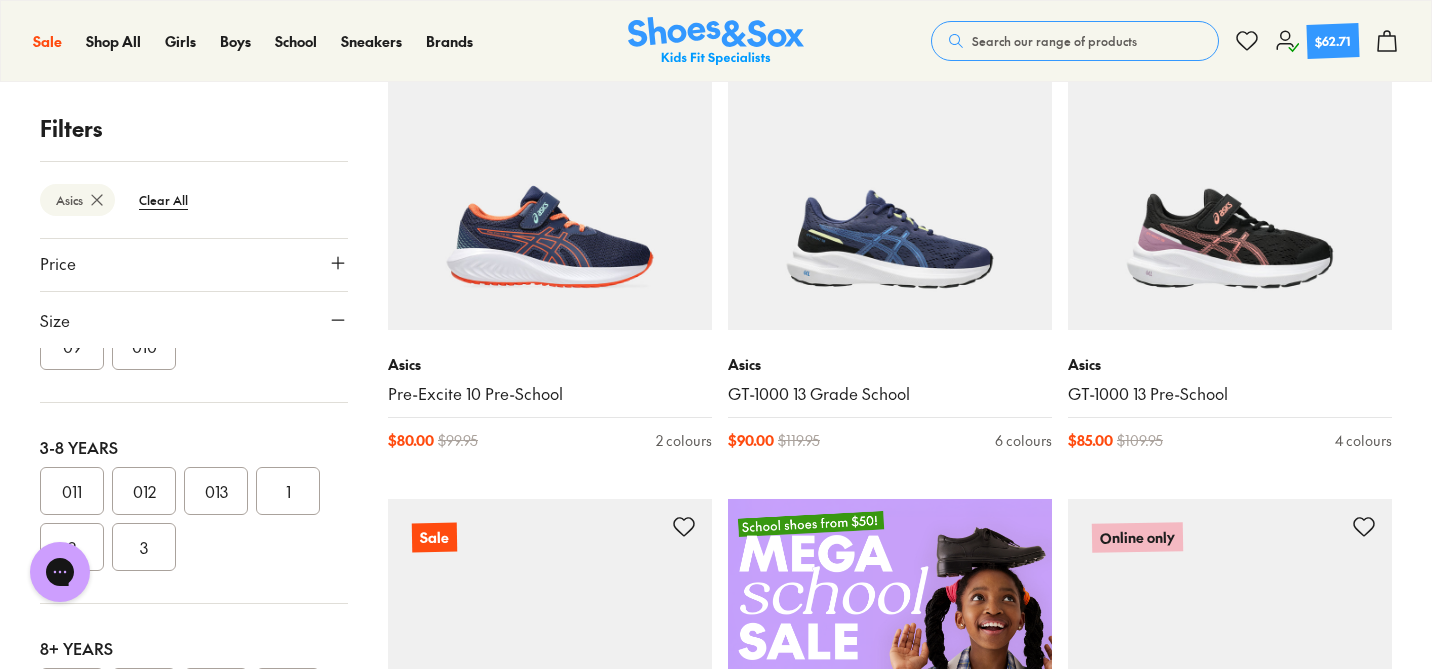 click on "1" at bounding box center (288, 491) 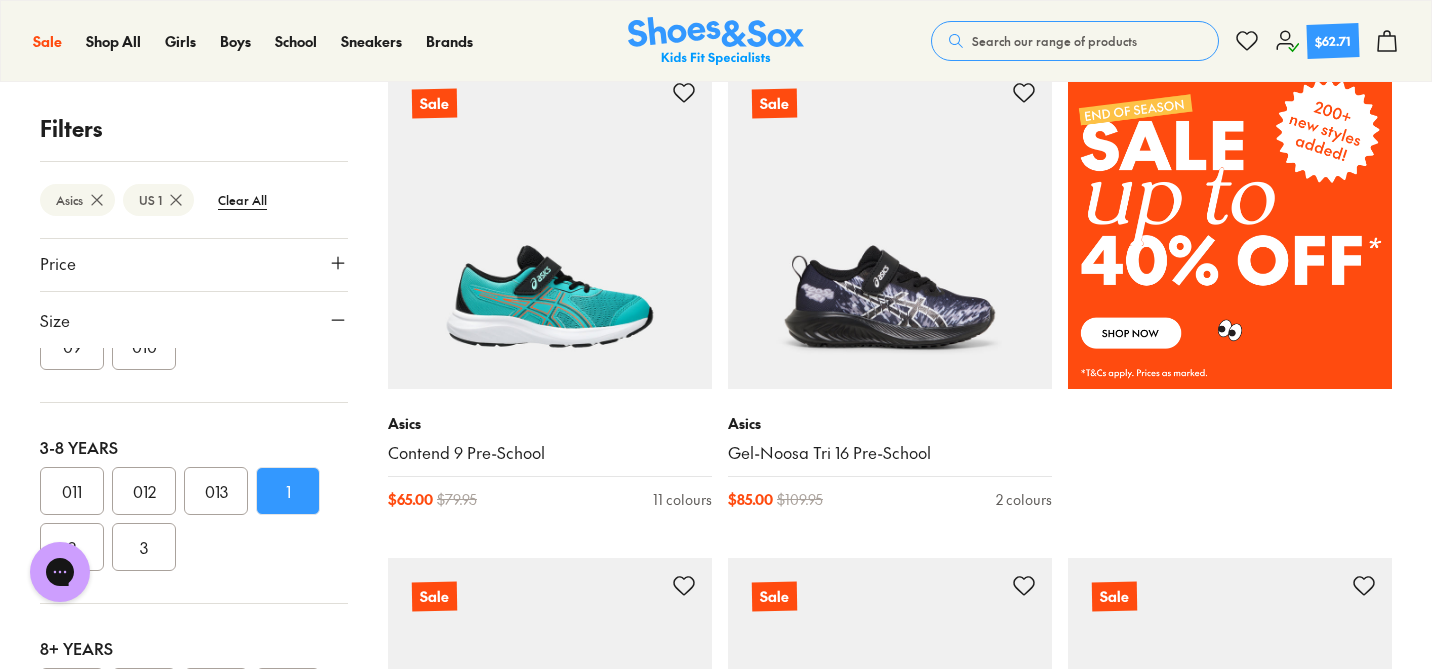 scroll, scrollTop: 1326, scrollLeft: 0, axis: vertical 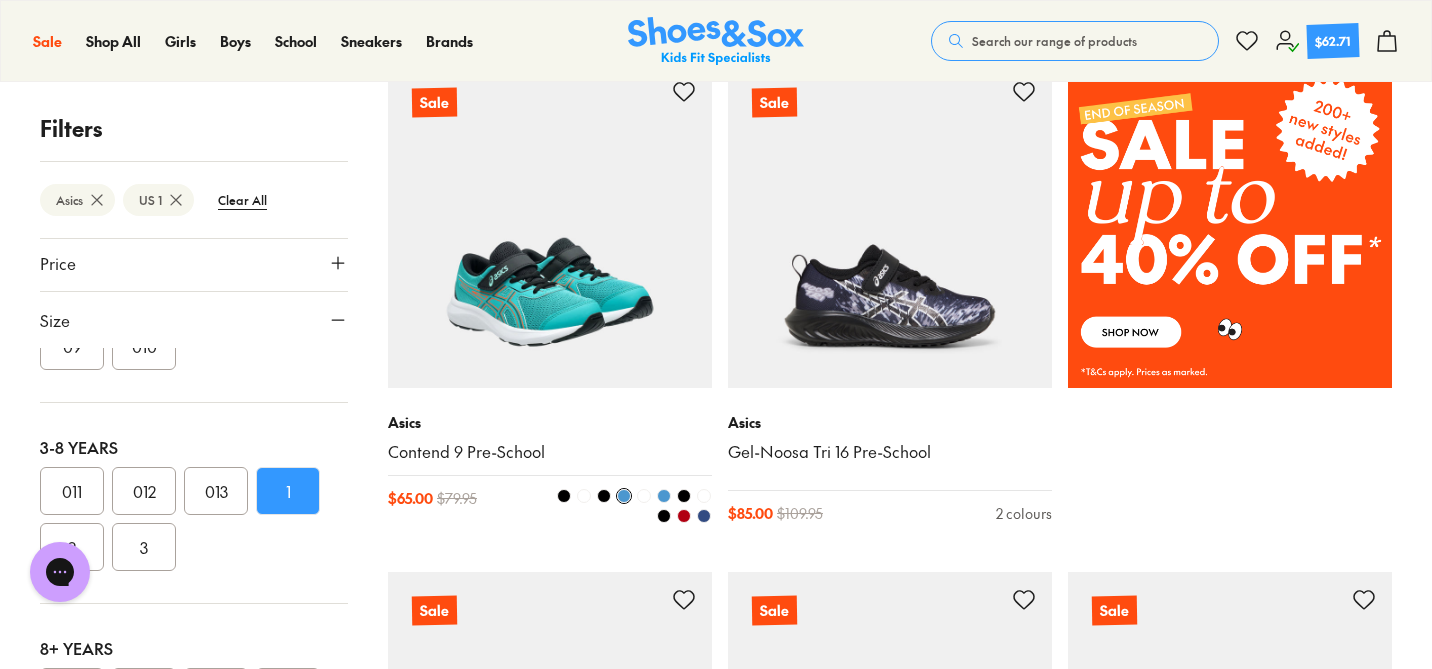 click at bounding box center [604, 496] 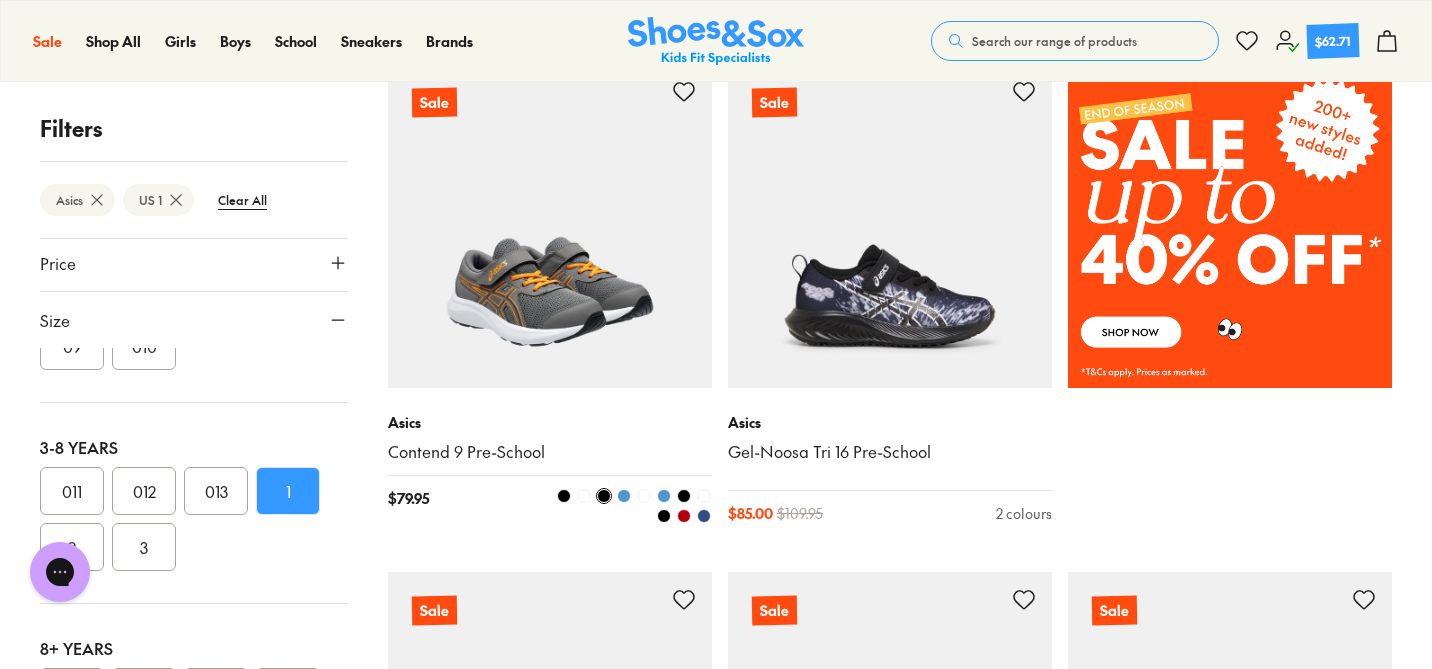 click at bounding box center [564, 496] 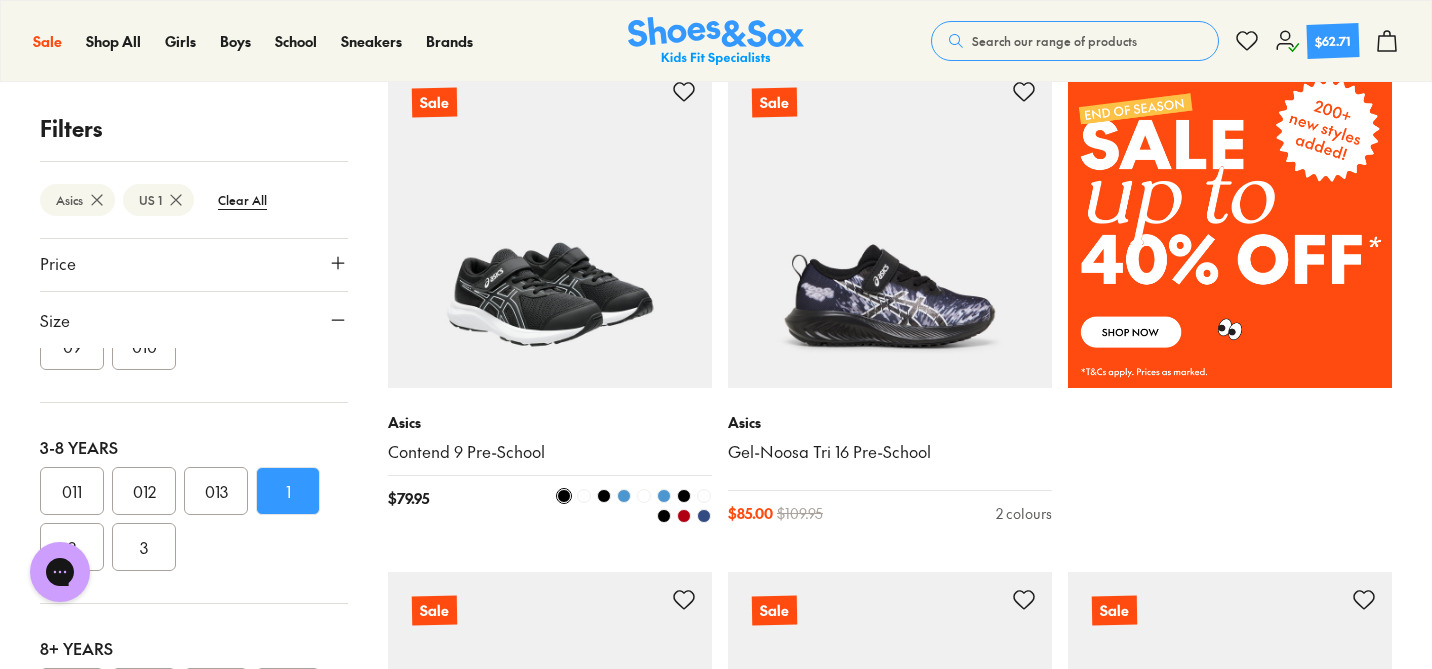 click at bounding box center (584, 496) 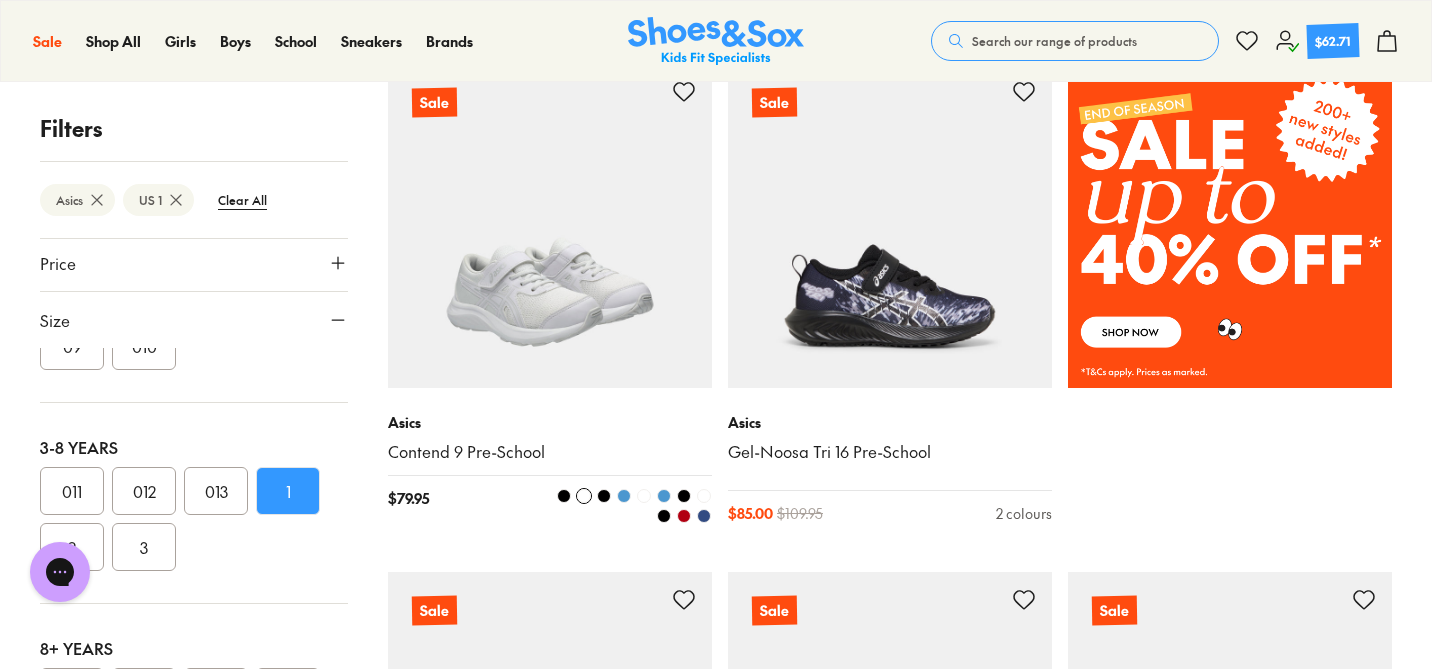 click at bounding box center [604, 496] 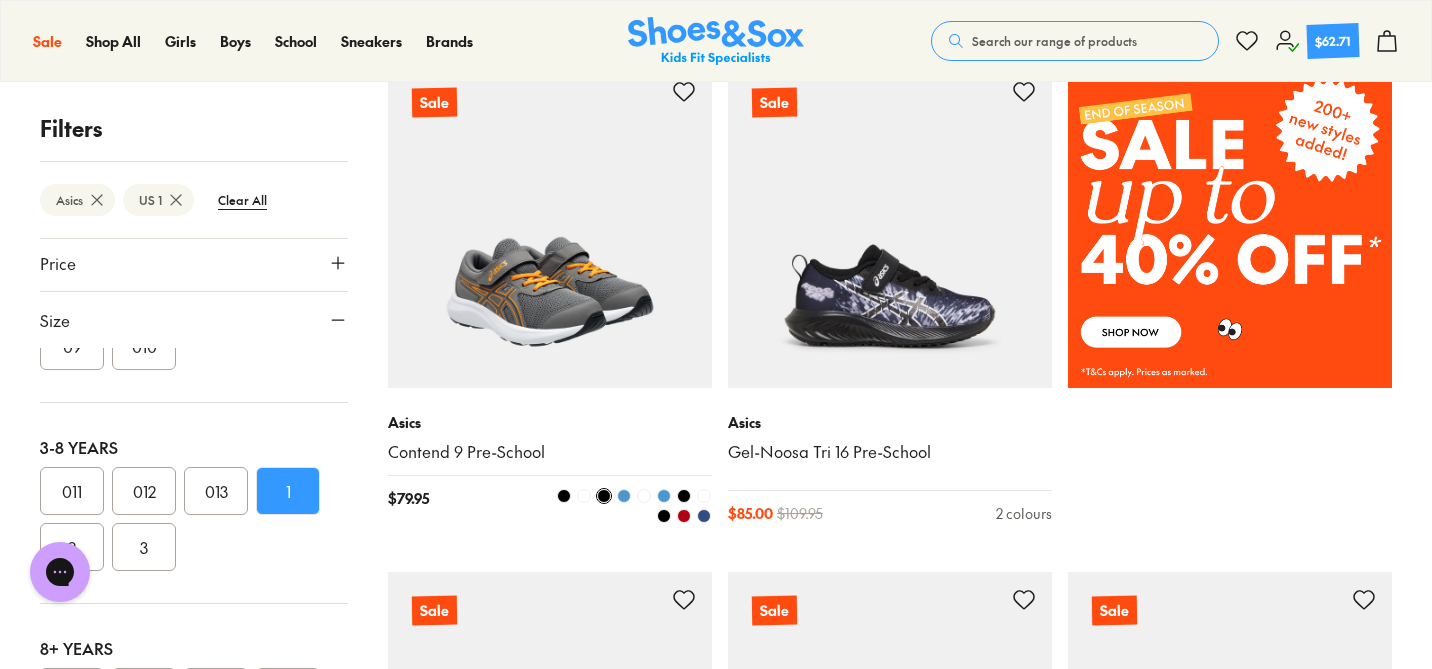 click at bounding box center [624, 496] 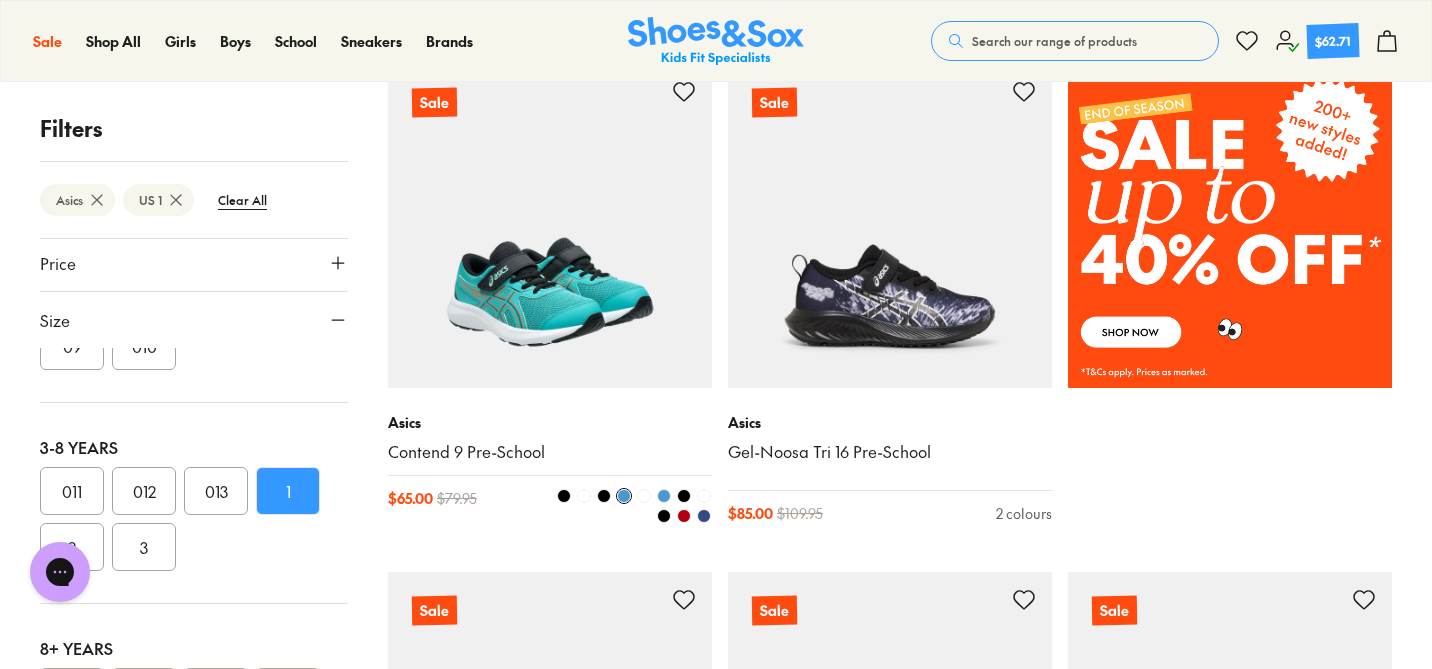 click at bounding box center (644, 496) 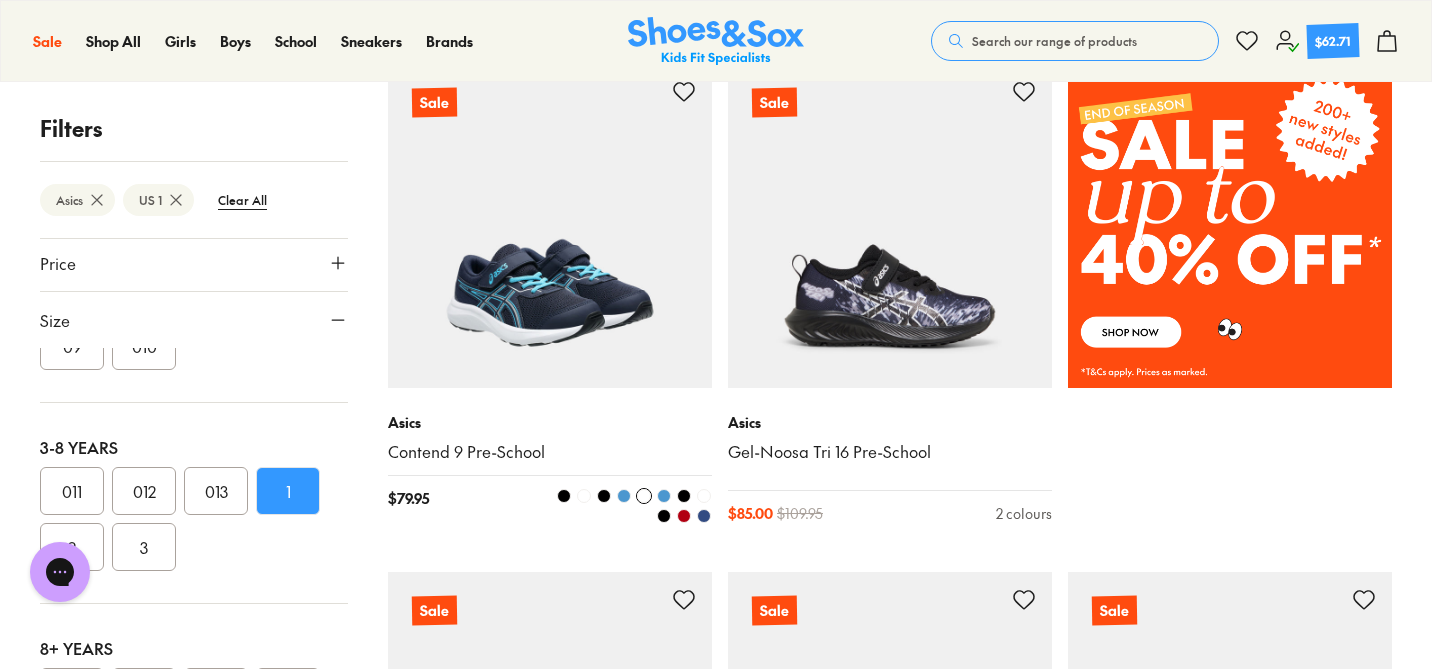 click at bounding box center (664, 496) 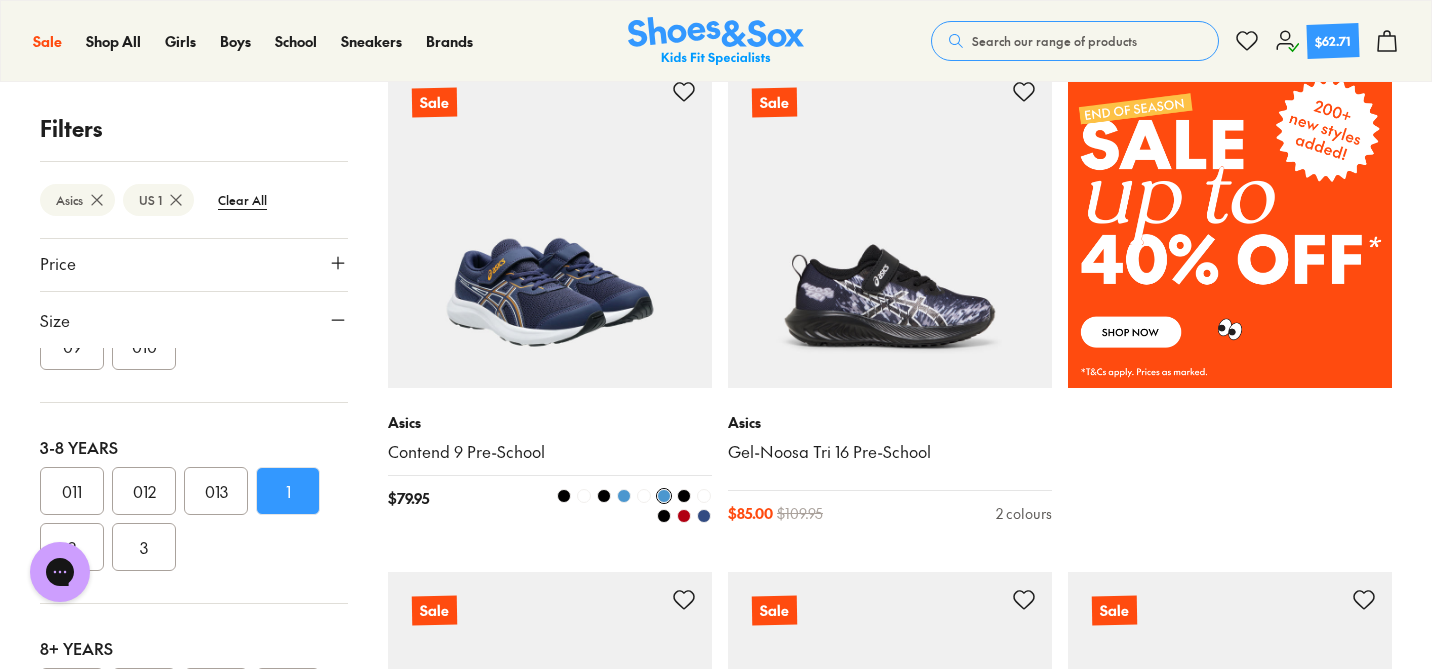 click at bounding box center [604, 496] 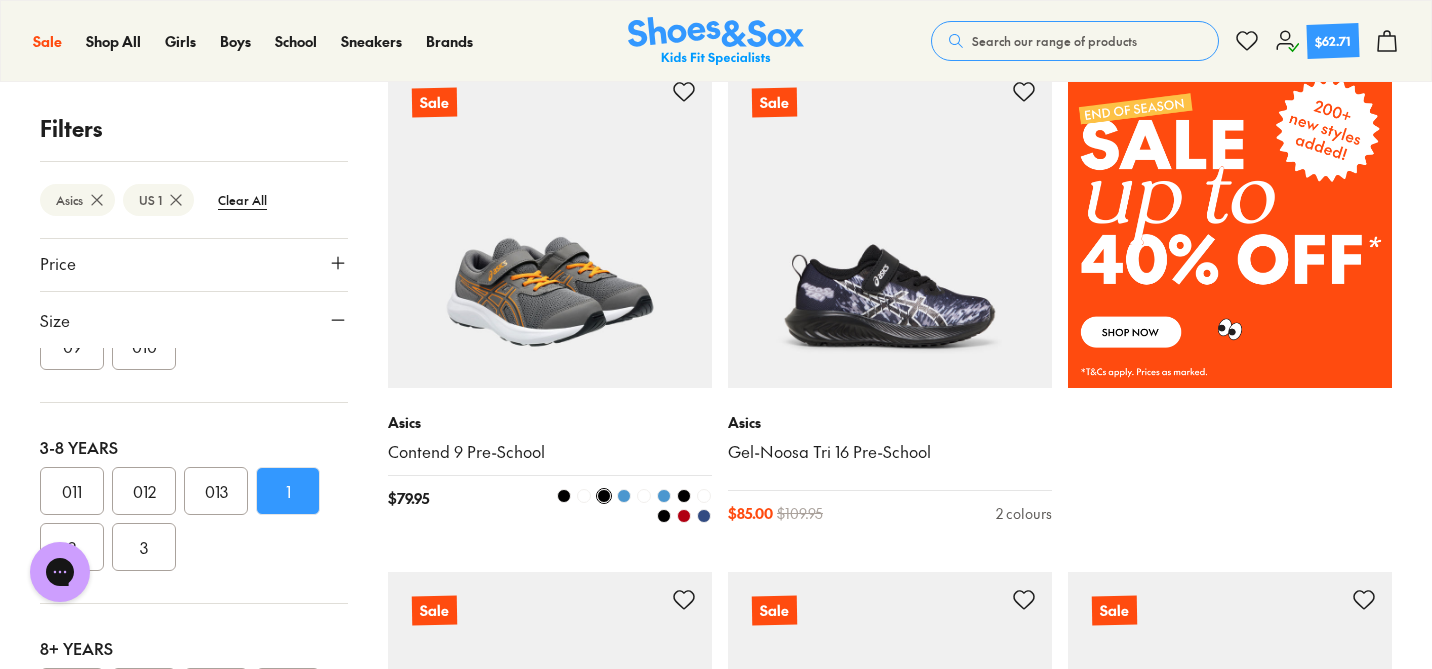 click at bounding box center [624, 496] 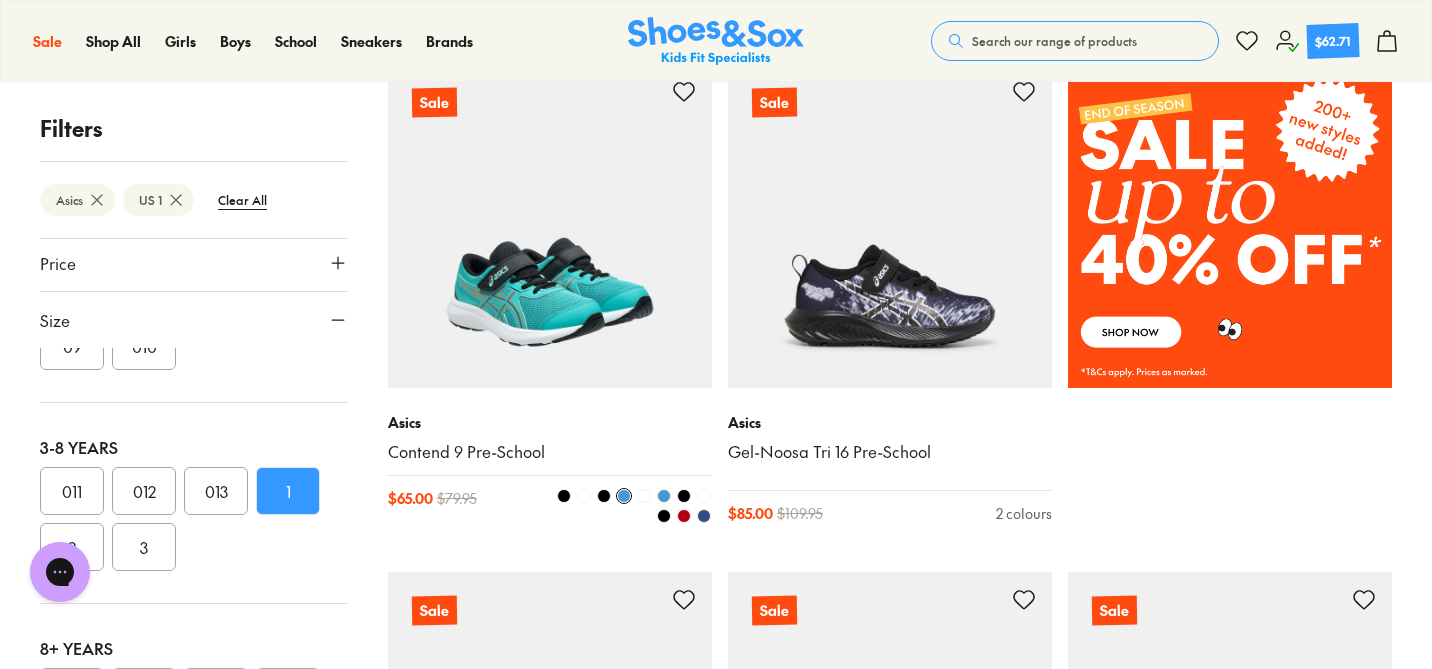 click at bounding box center (664, 496) 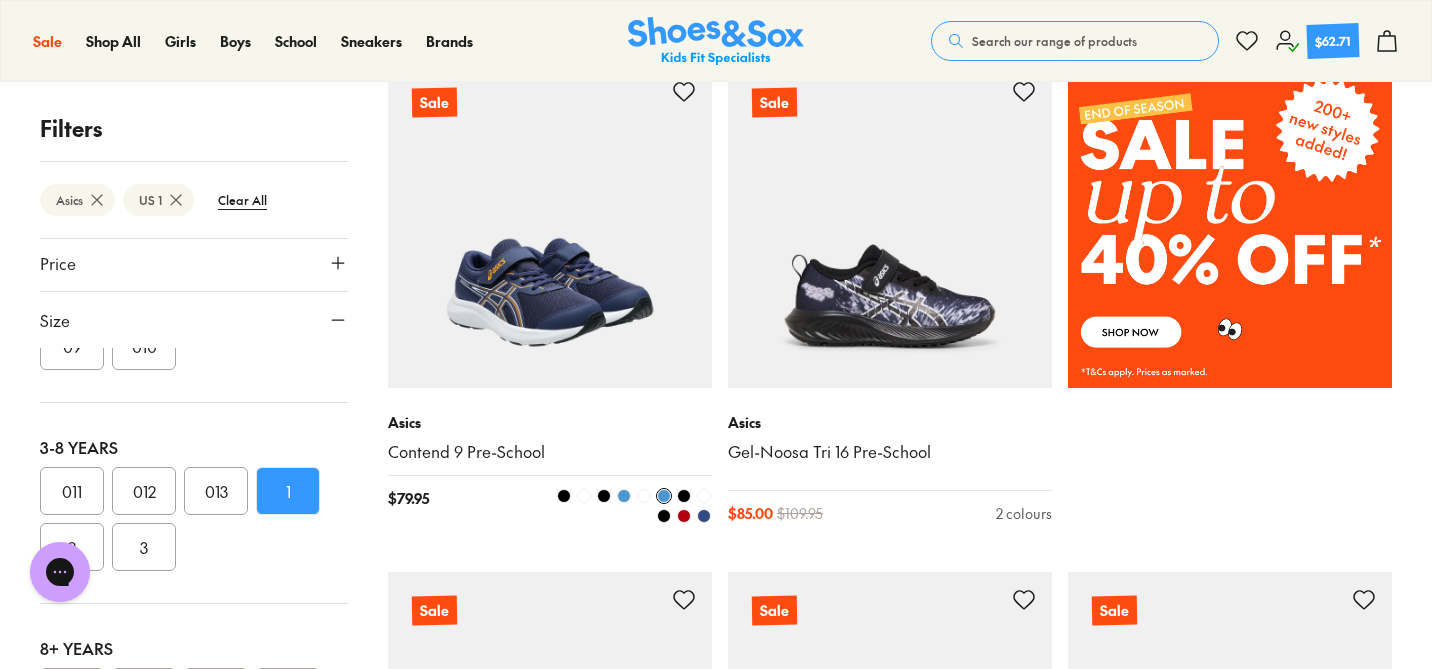 click at bounding box center [684, 496] 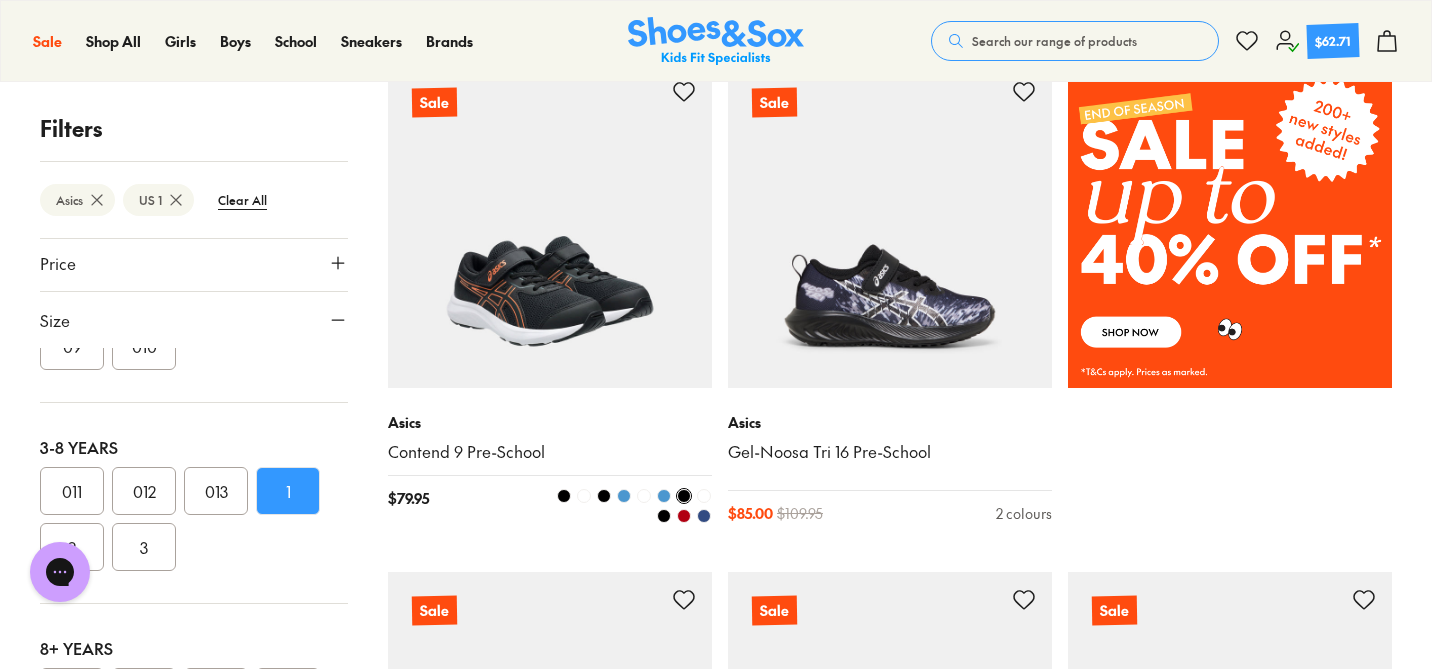 click at bounding box center (704, 496) 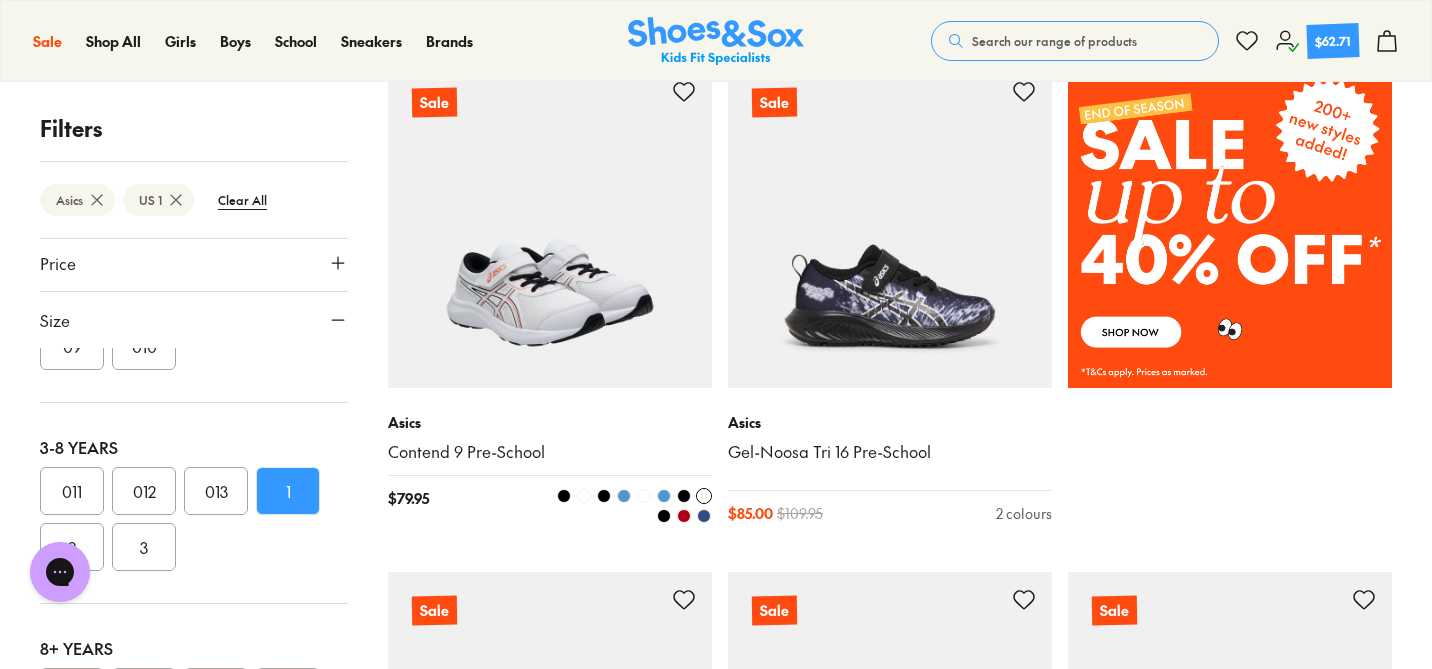 click at bounding box center [704, 516] 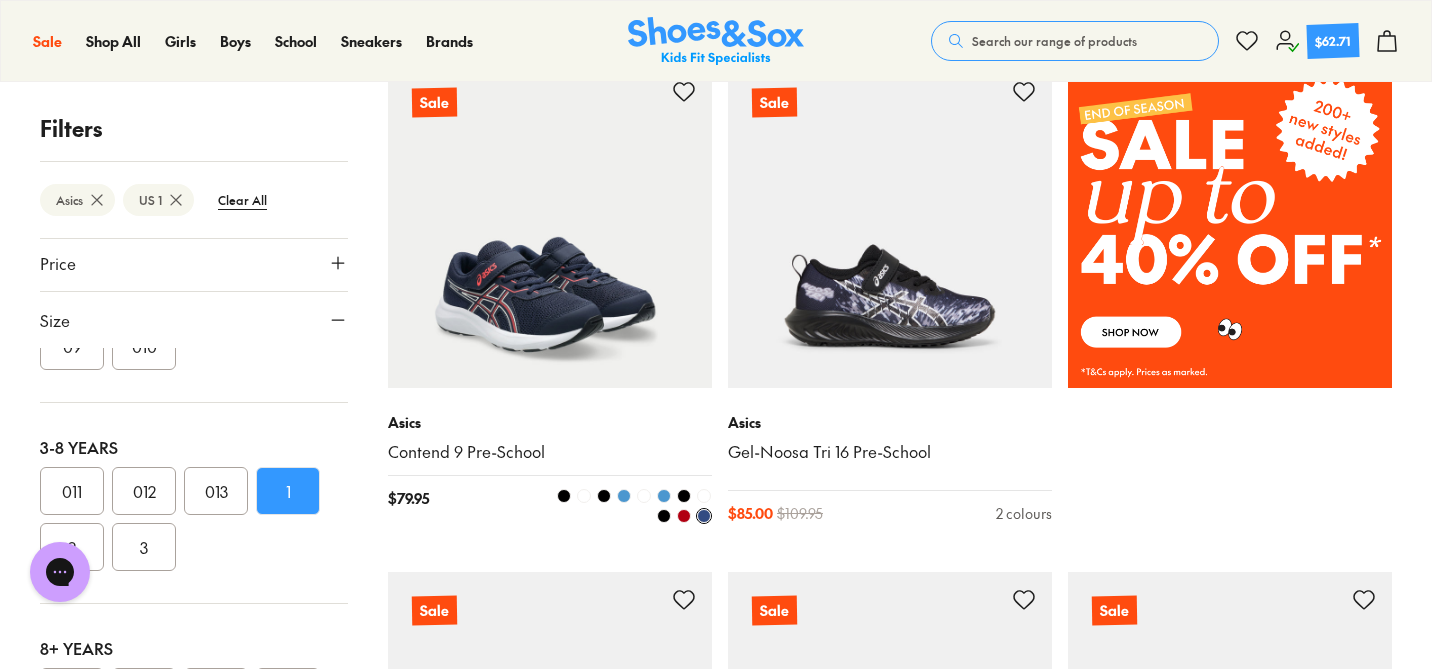 click at bounding box center (631, 506) 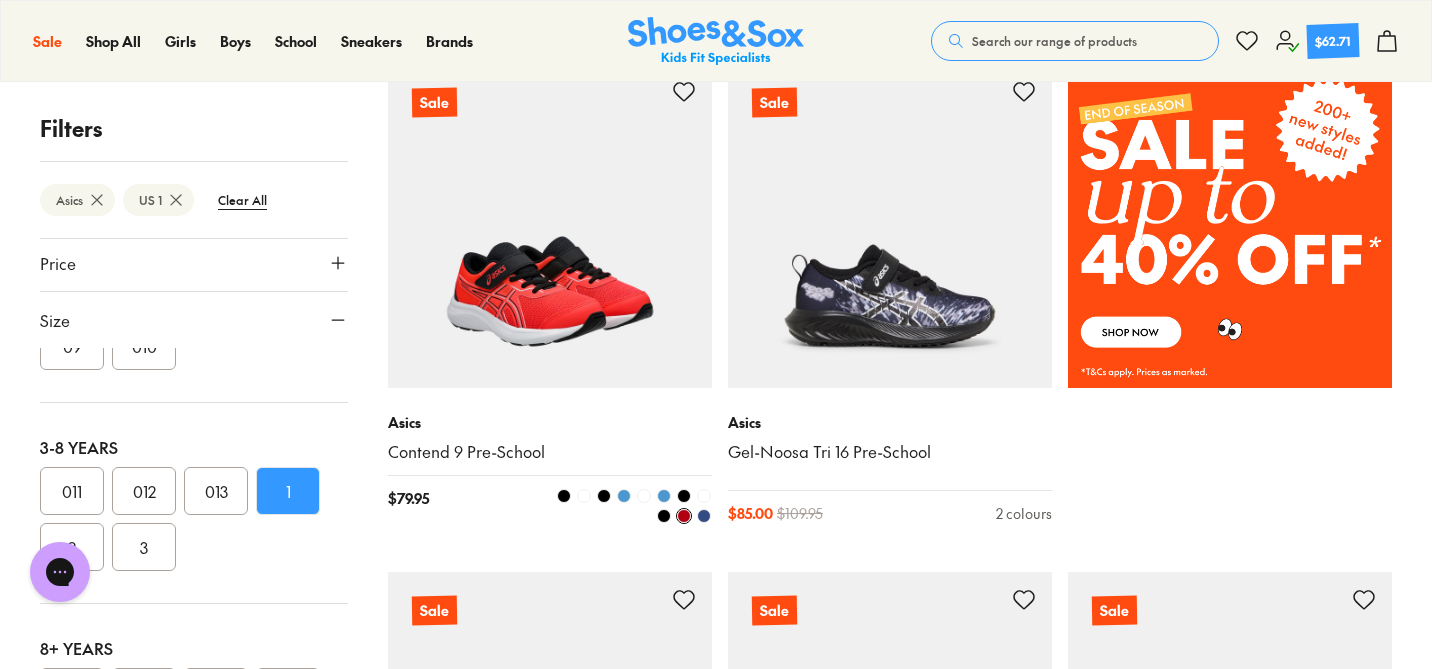 click at bounding box center (664, 516) 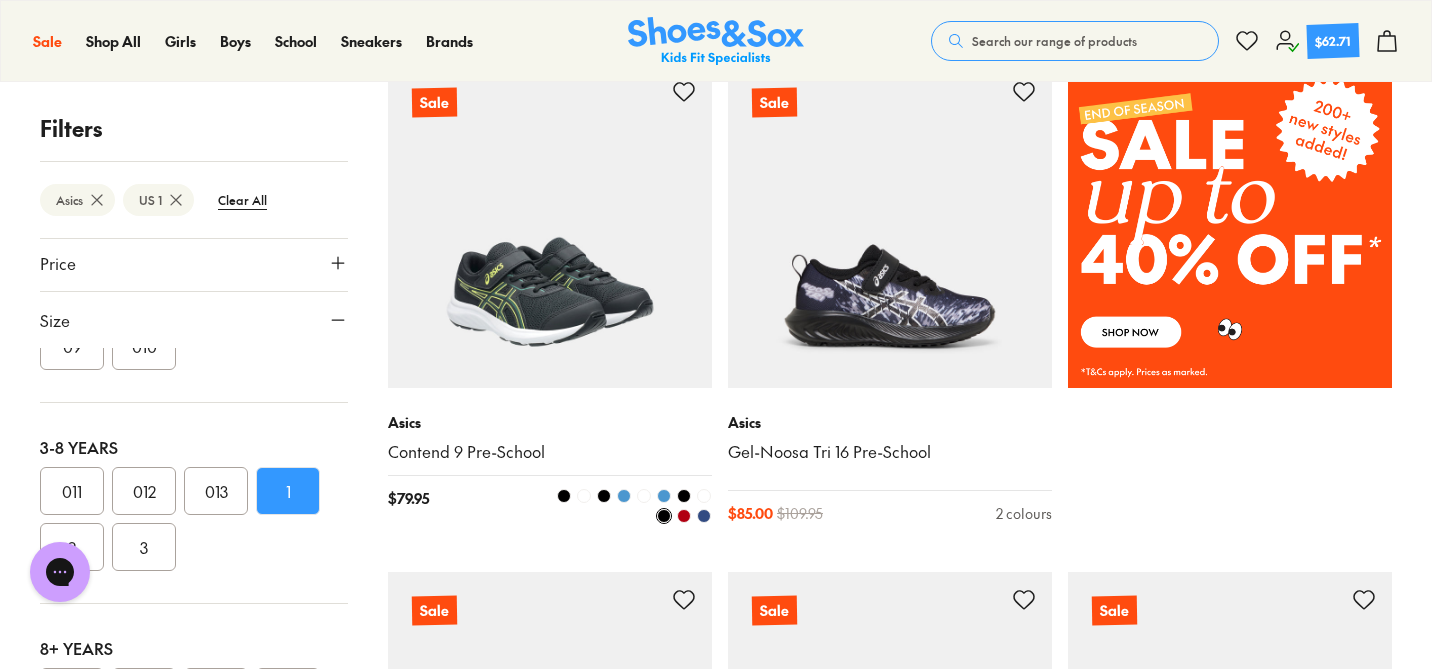 click at bounding box center (624, 496) 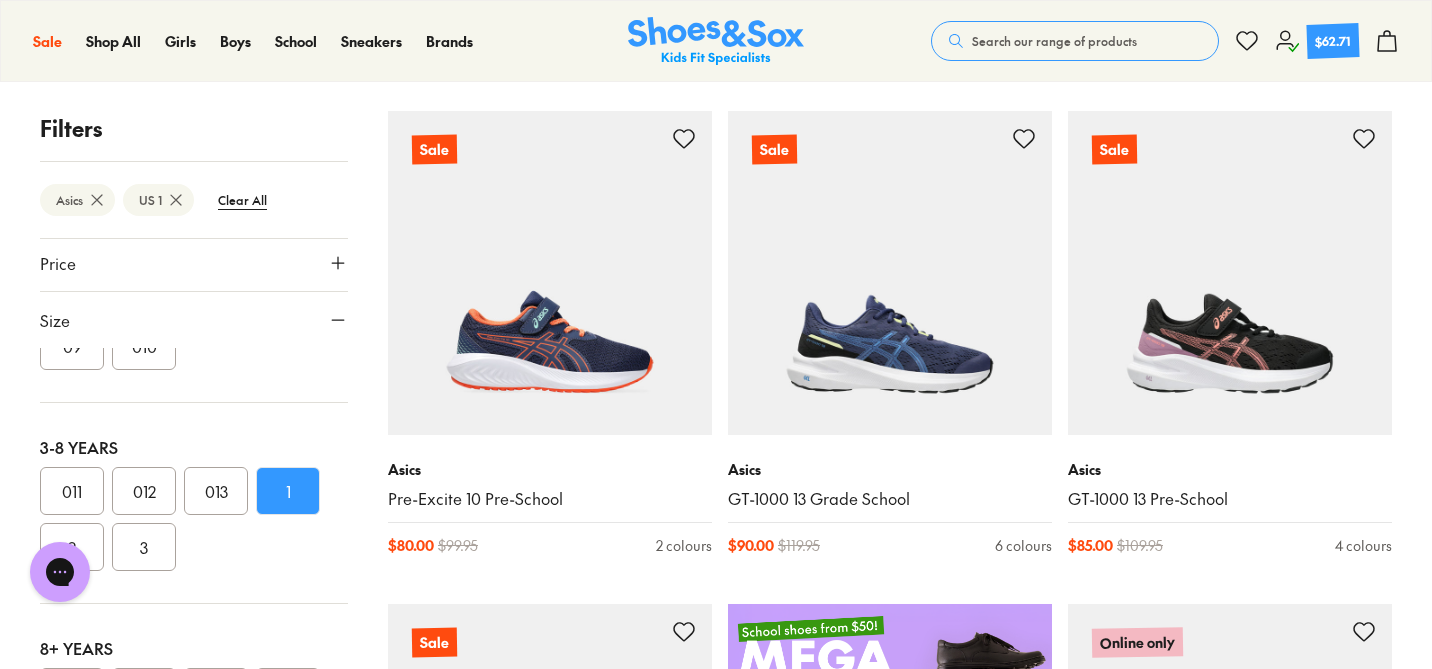 scroll, scrollTop: 342, scrollLeft: 0, axis: vertical 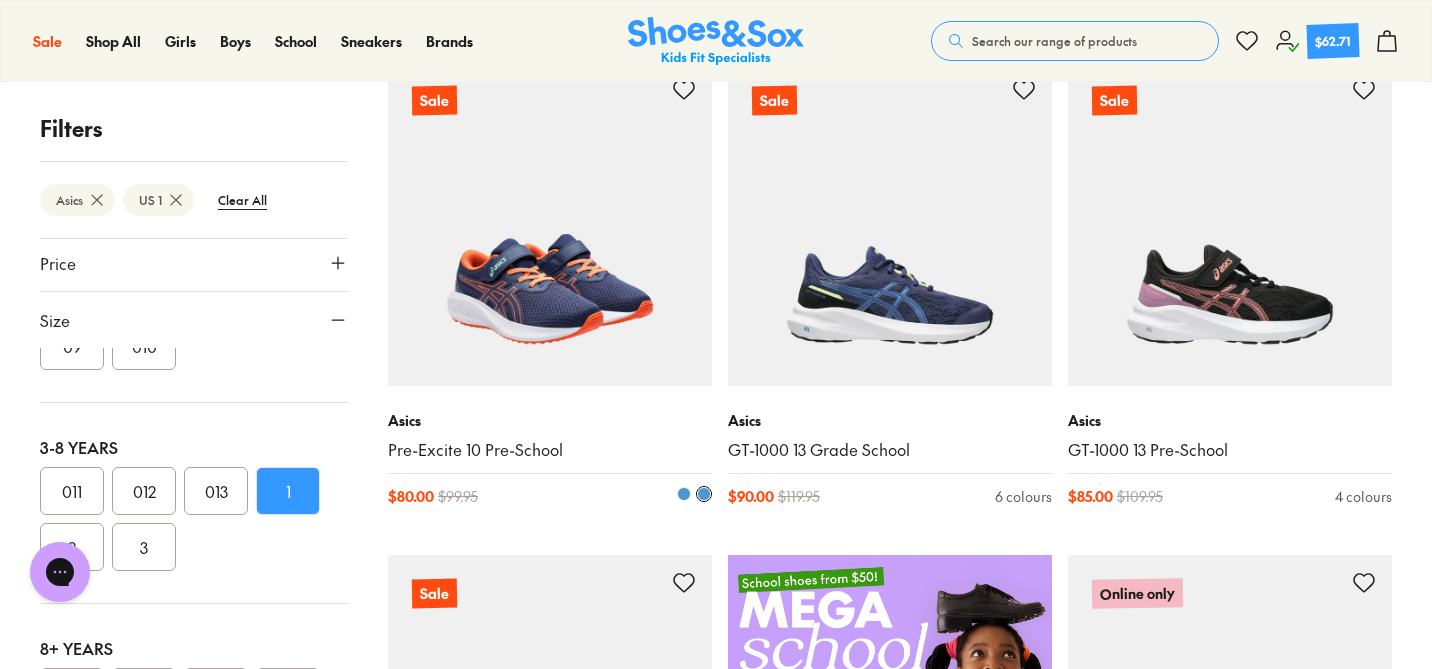 click at bounding box center (684, 494) 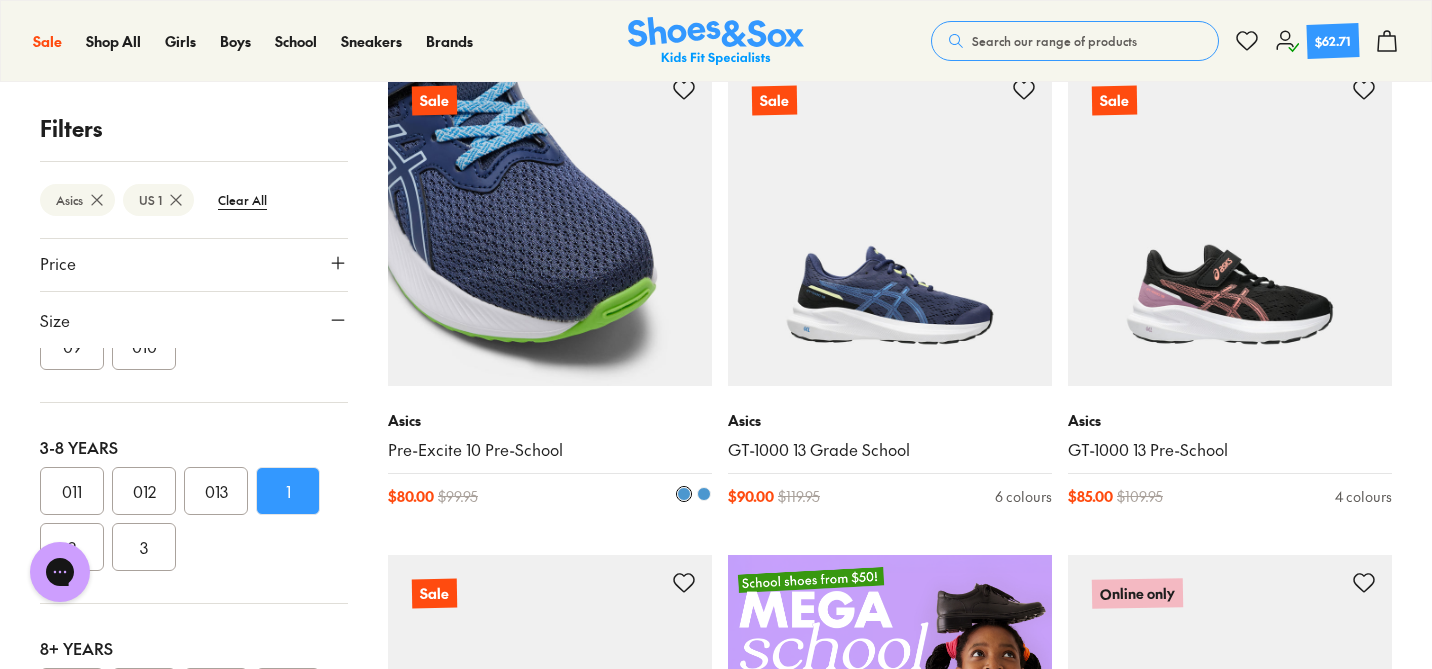 click at bounding box center [550, 224] 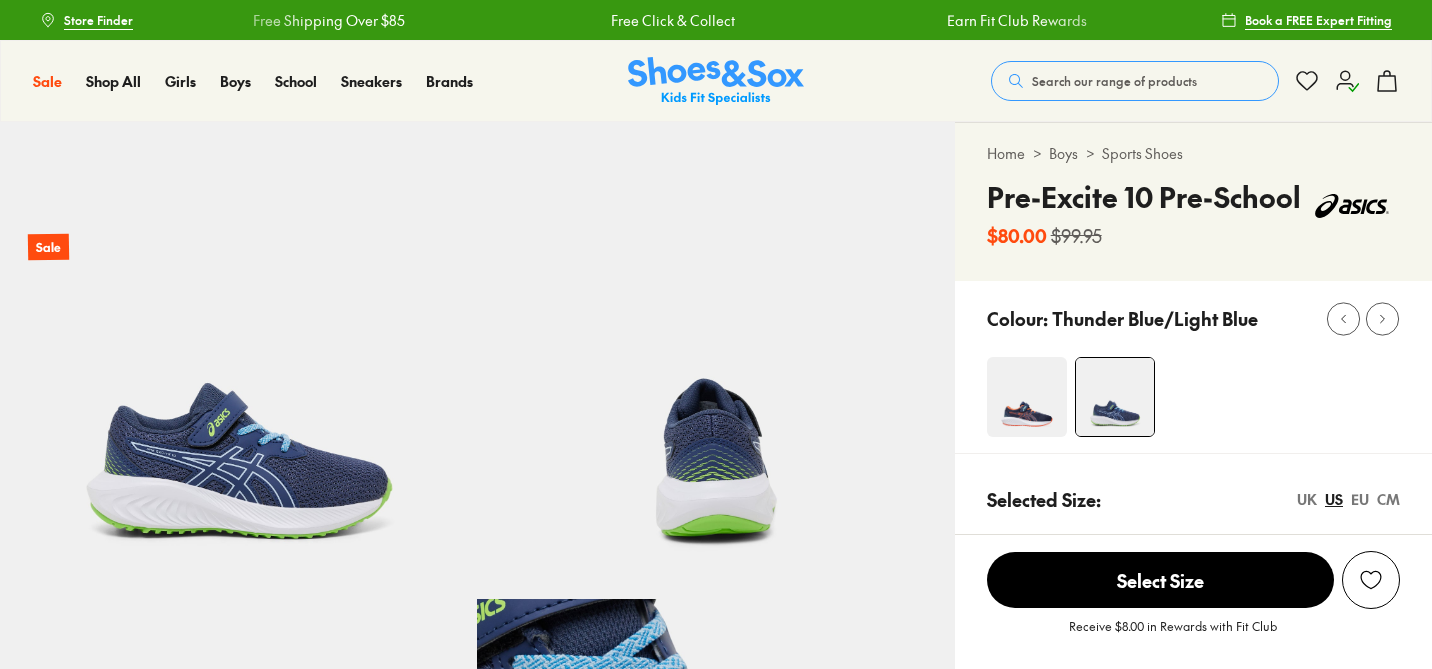 scroll, scrollTop: 0, scrollLeft: 0, axis: both 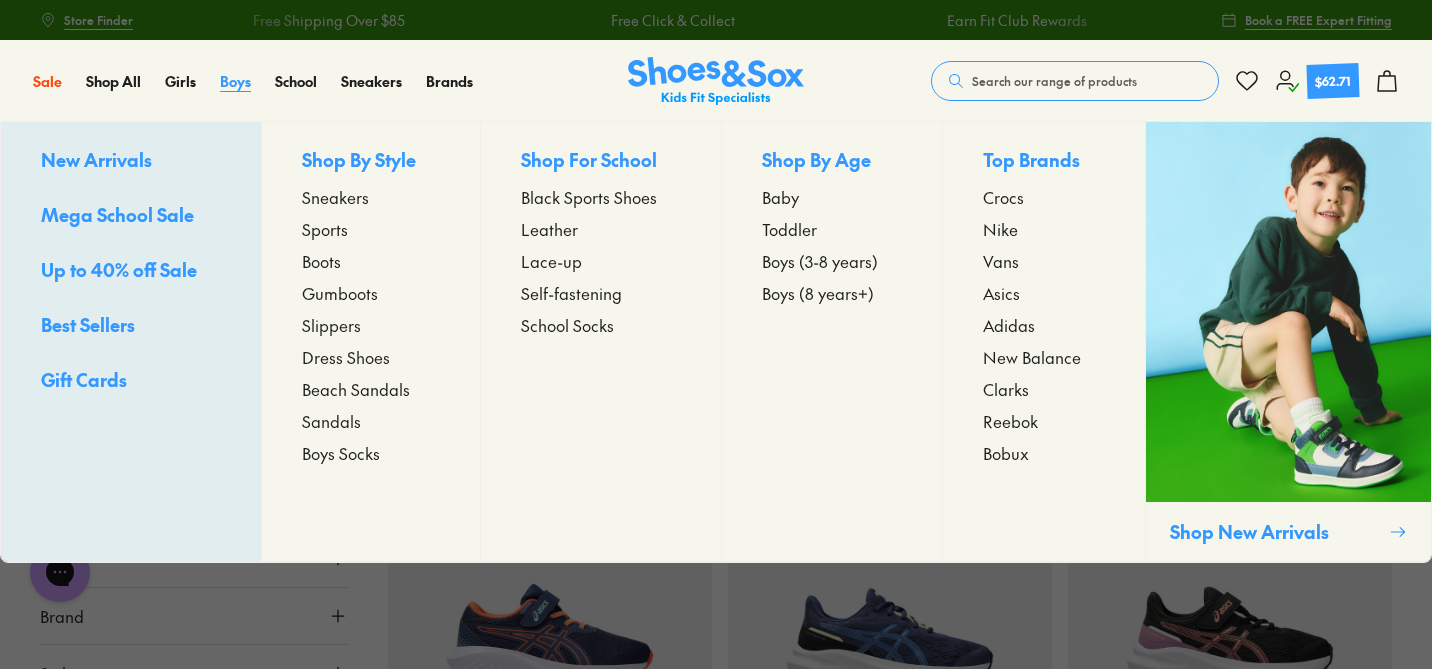 click on "Boys" at bounding box center (235, 81) 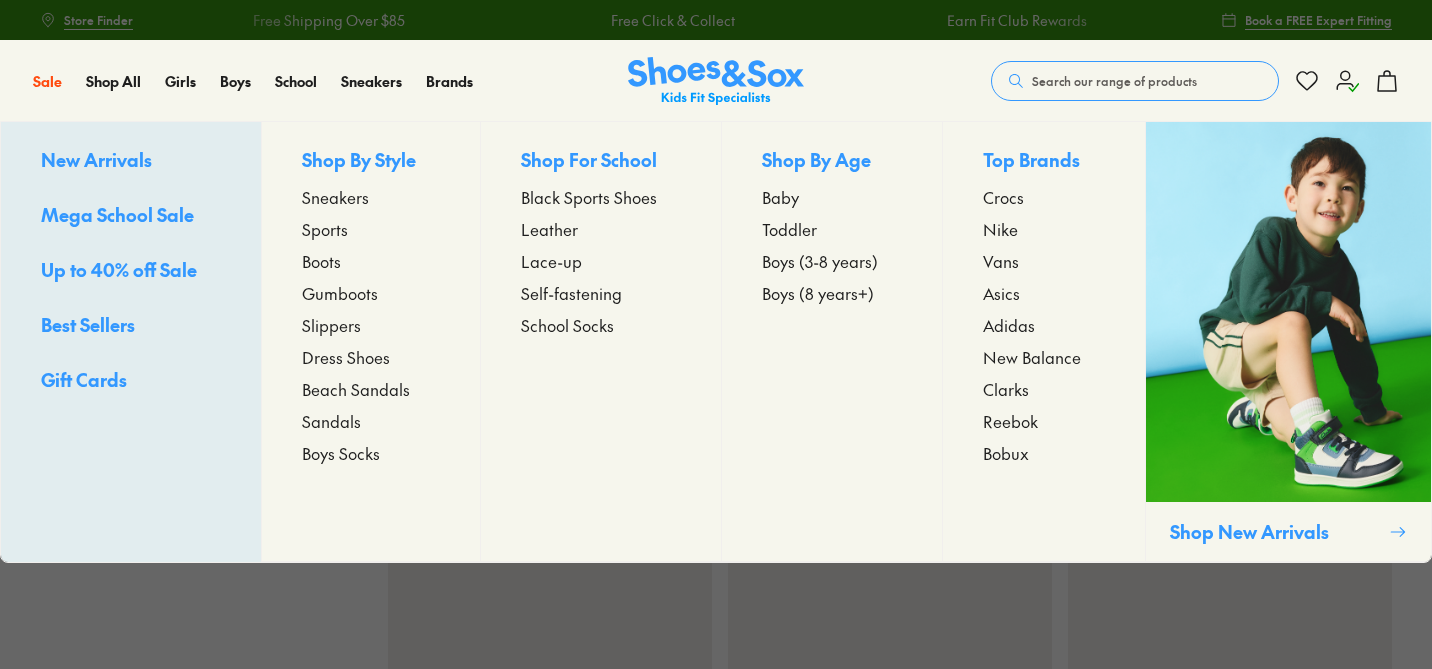 scroll, scrollTop: 0, scrollLeft: 0, axis: both 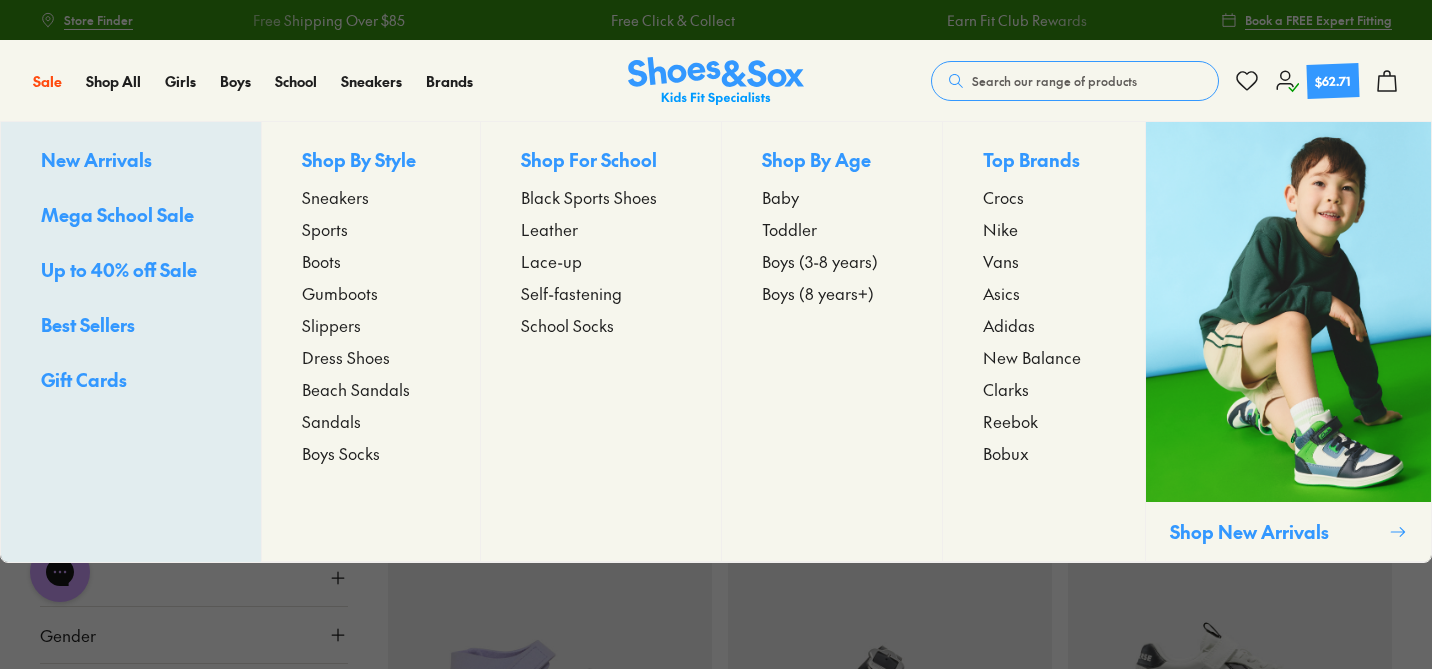 click on "Asics" at bounding box center [1001, 293] 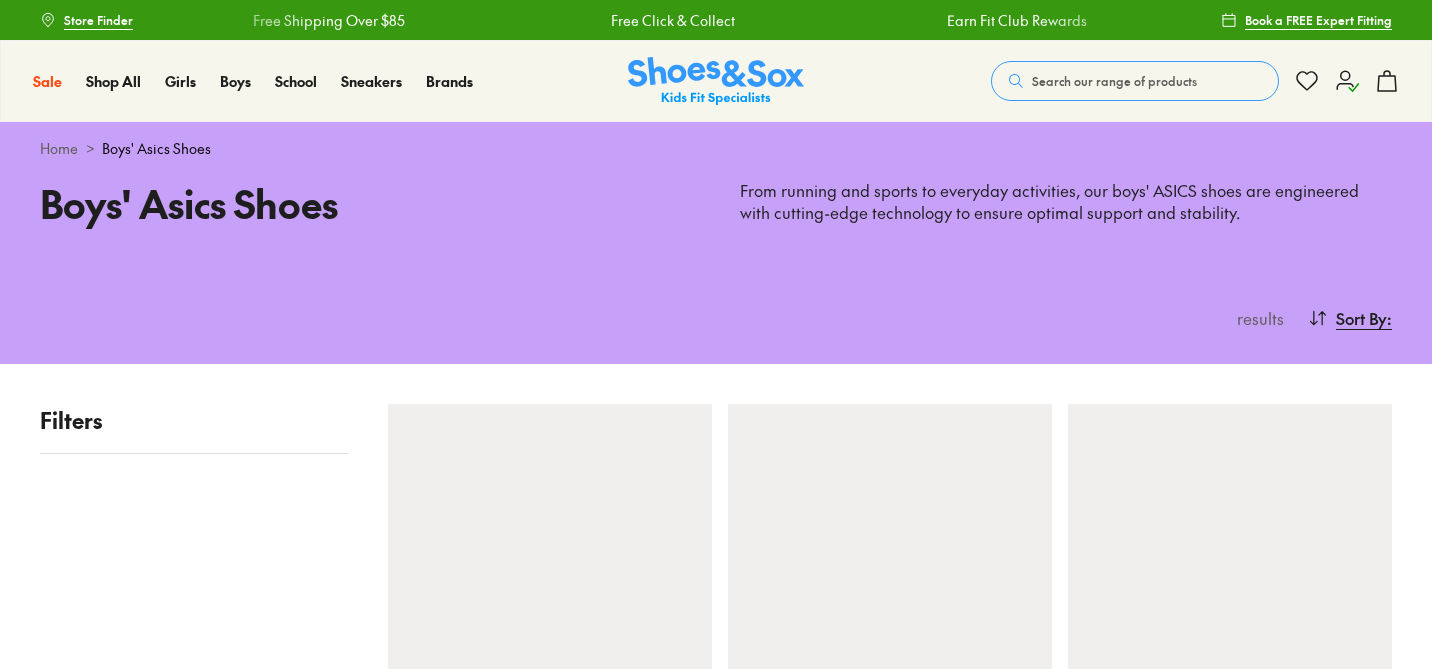 scroll, scrollTop: 0, scrollLeft: 0, axis: both 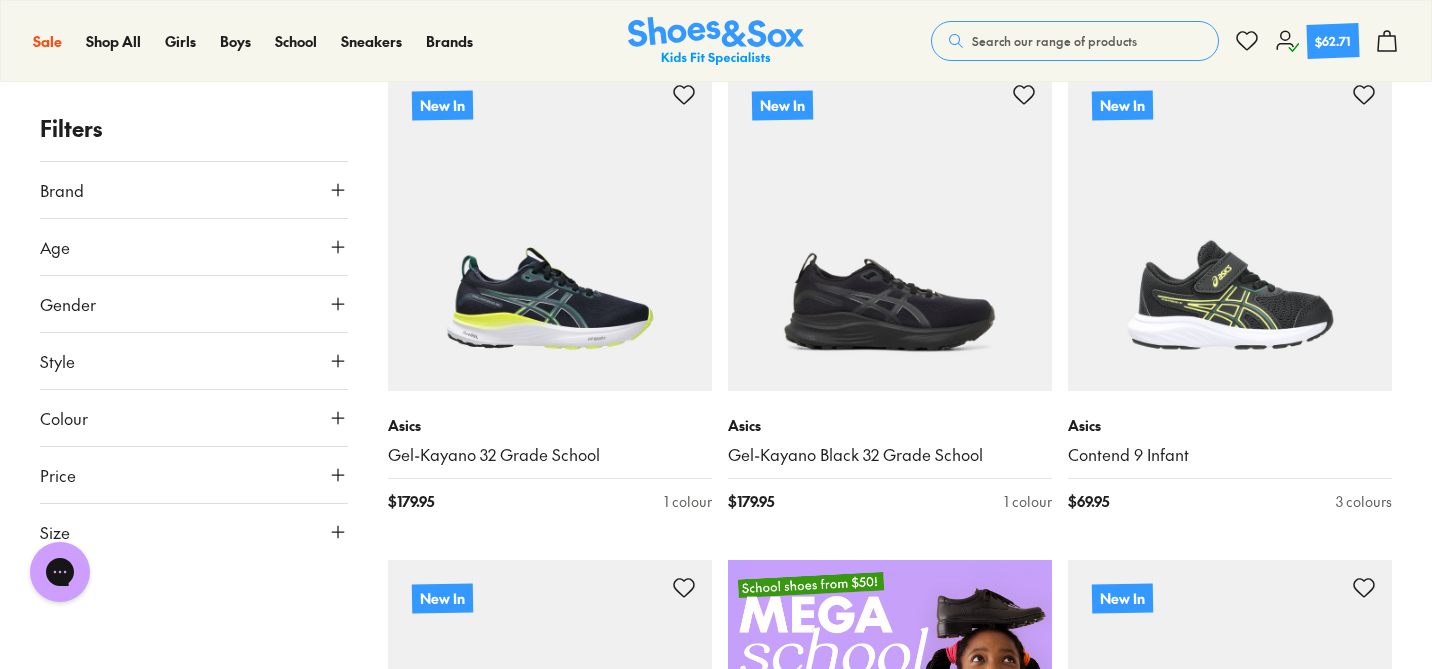click on "Size" at bounding box center [194, 532] 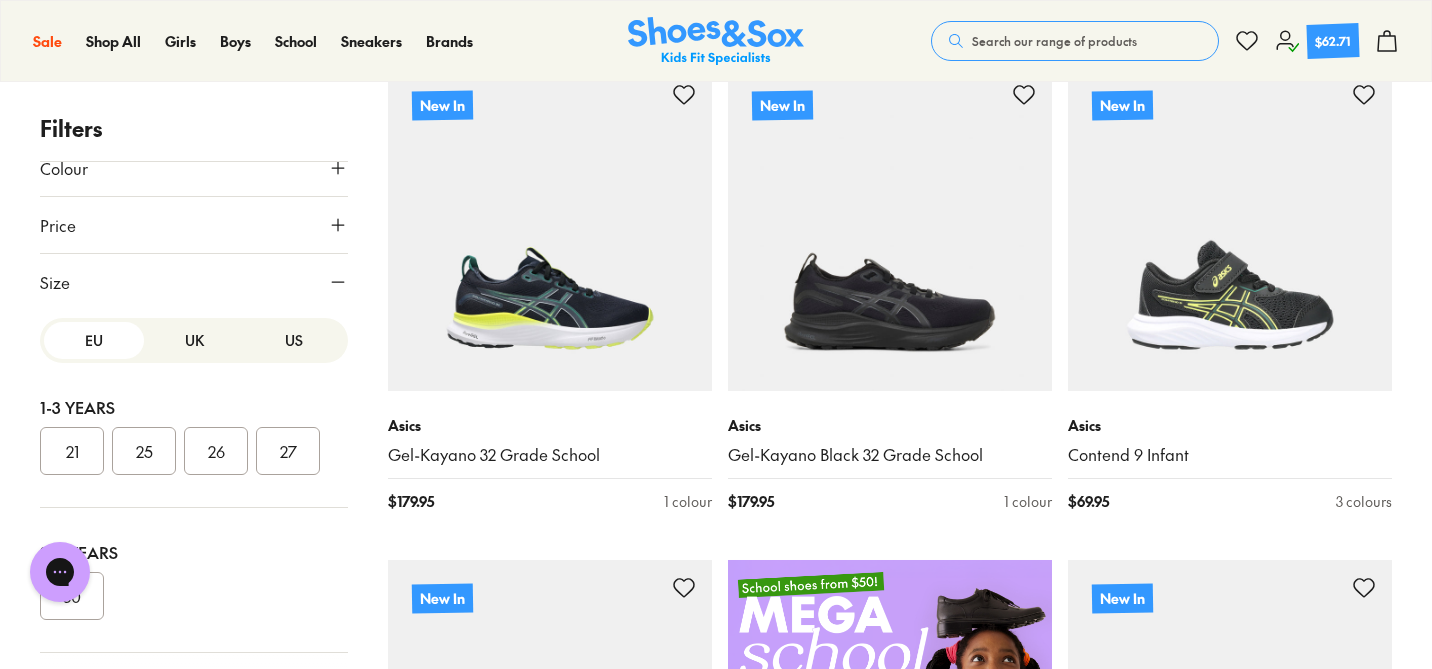 scroll, scrollTop: 251, scrollLeft: 0, axis: vertical 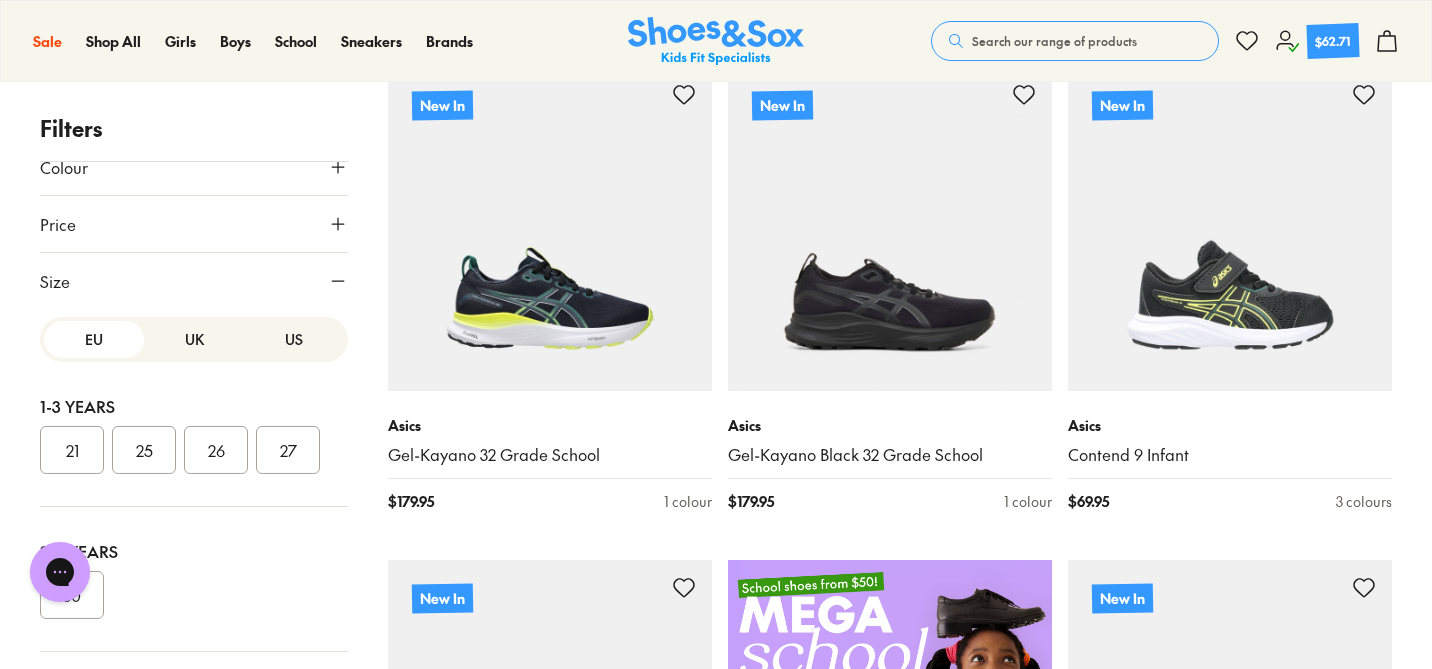click on "UK" at bounding box center [194, 339] 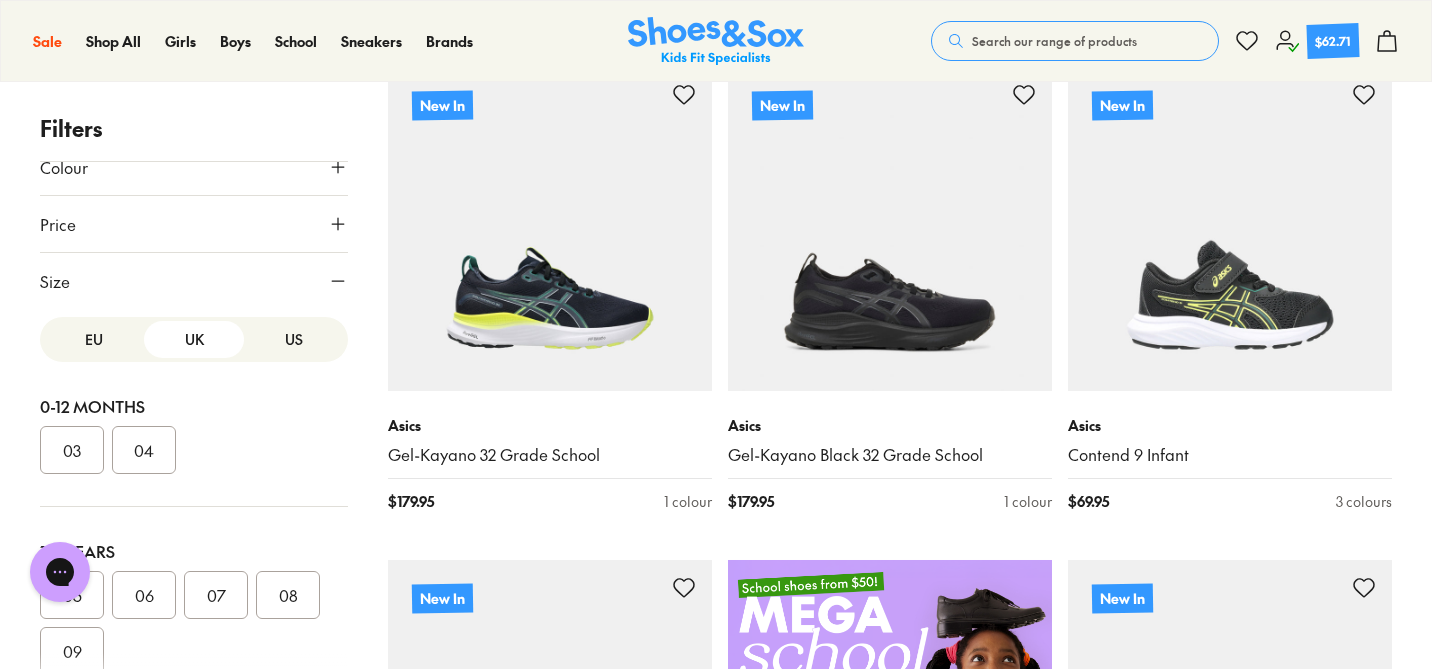 click on "US" at bounding box center [294, 339] 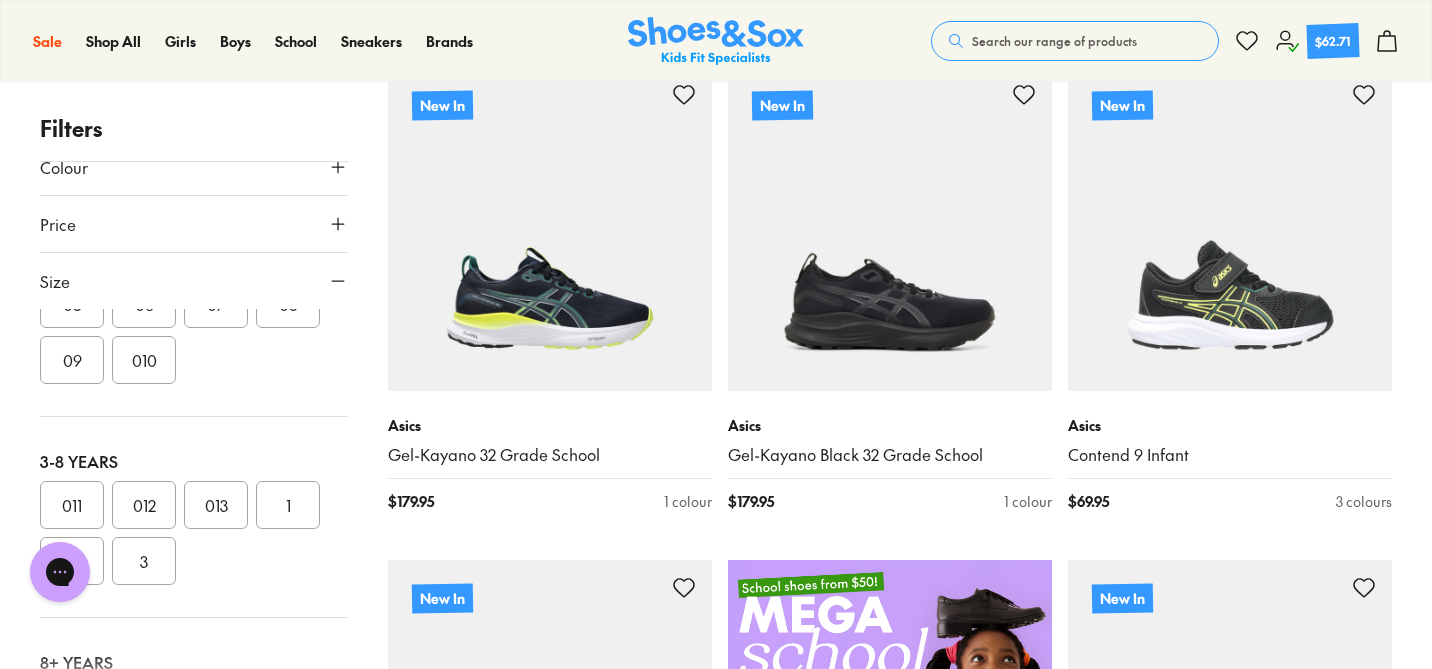 scroll, scrollTop: 317, scrollLeft: 0, axis: vertical 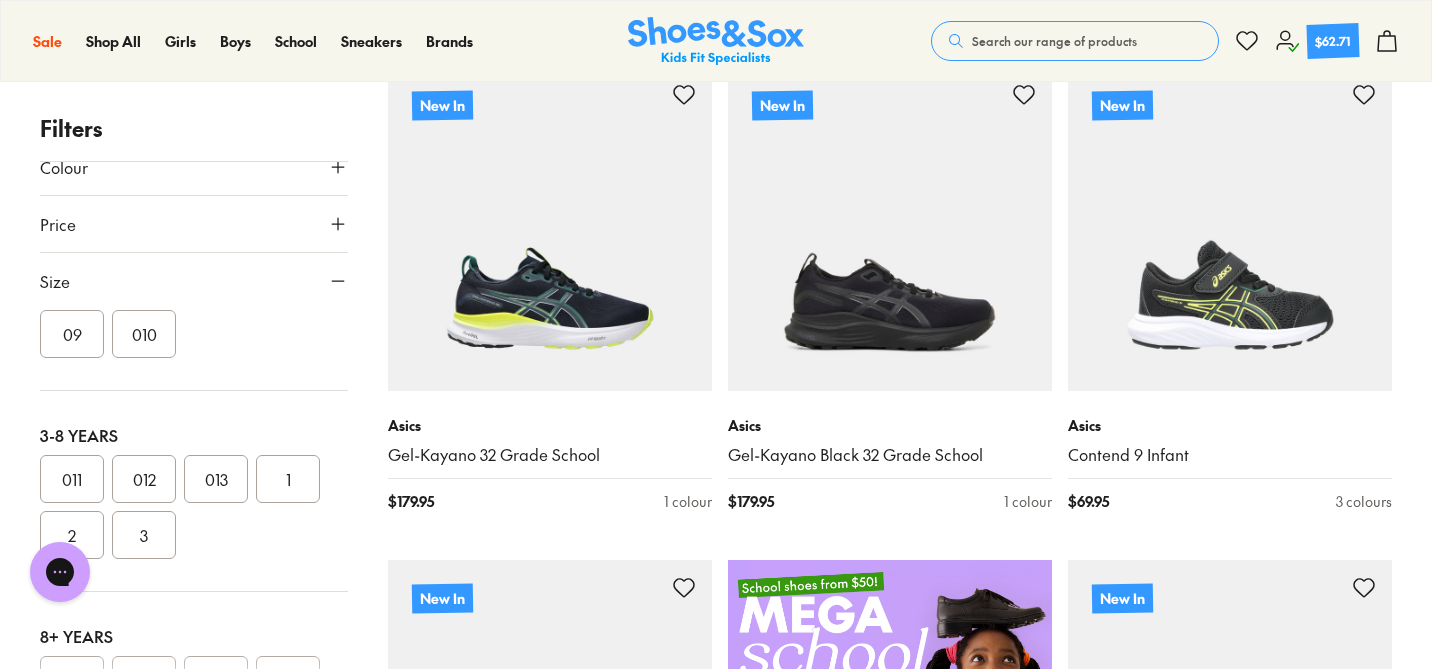 click on "1" at bounding box center [288, 479] 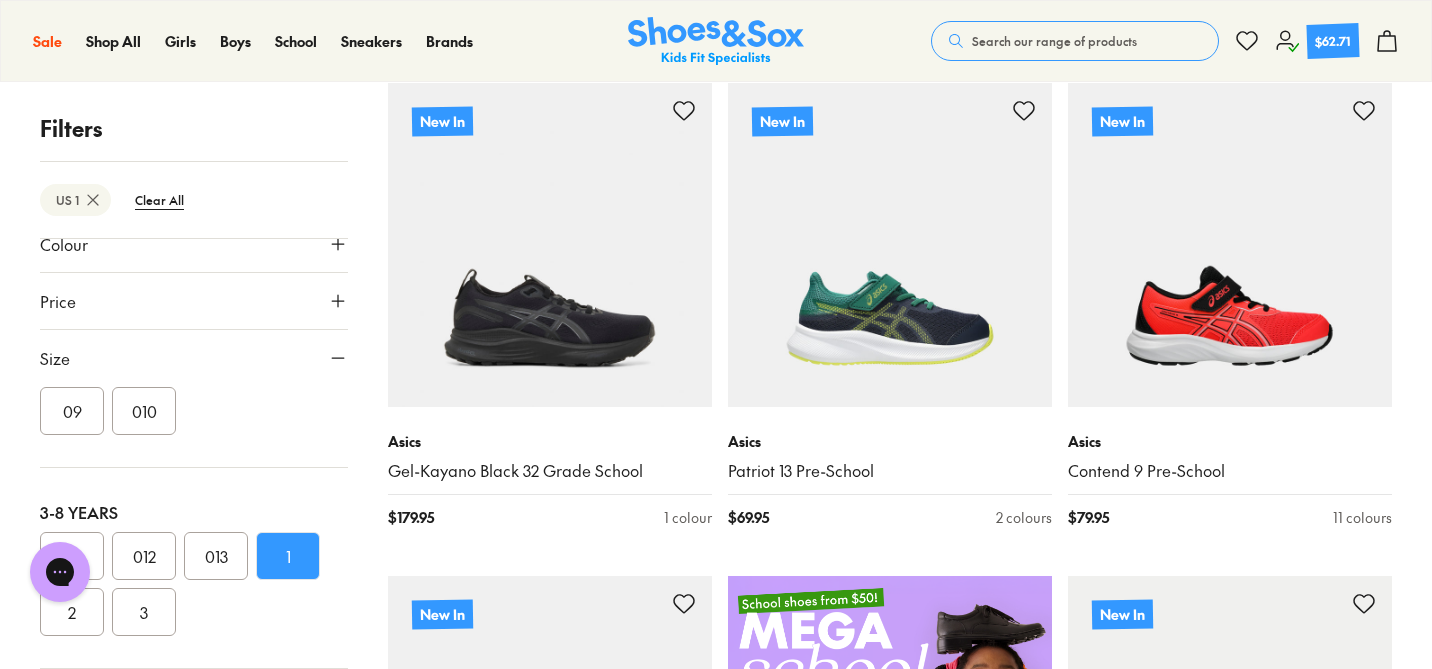 scroll, scrollTop: 326, scrollLeft: 0, axis: vertical 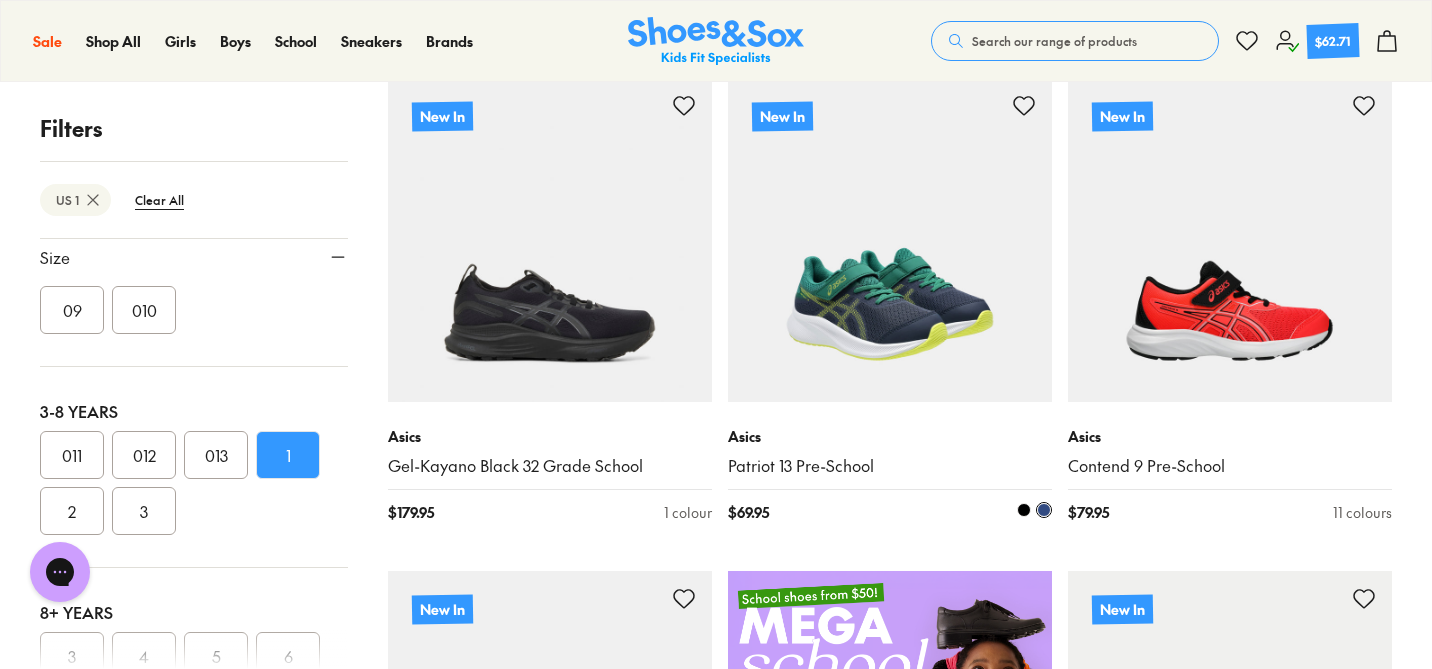 click at bounding box center [1024, 510] 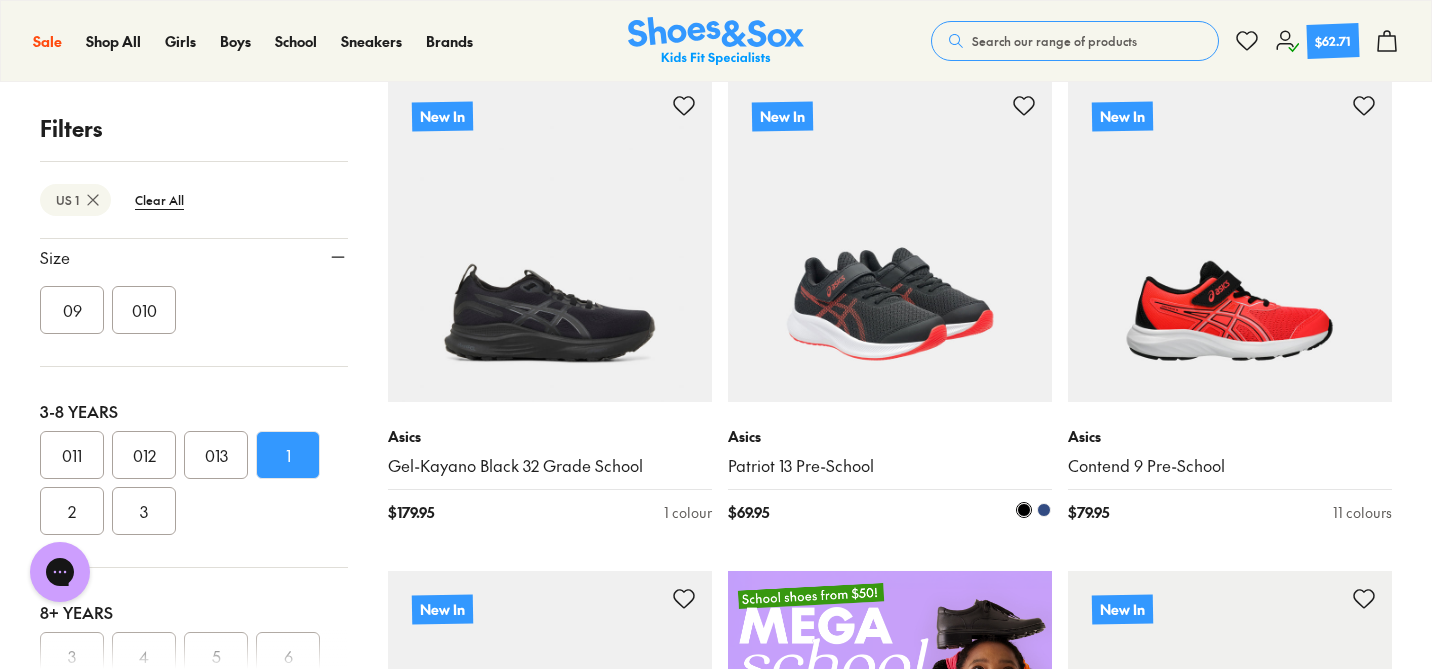 click at bounding box center [1044, 510] 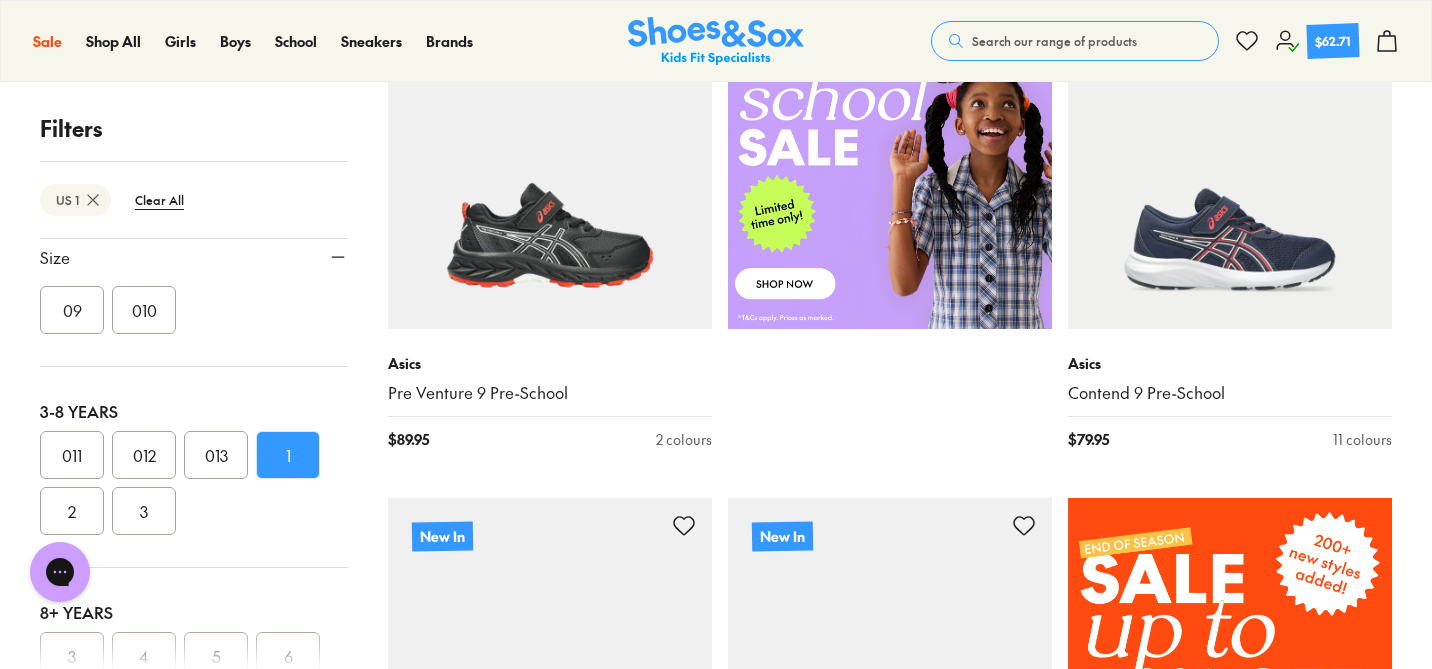 scroll, scrollTop: 894, scrollLeft: 0, axis: vertical 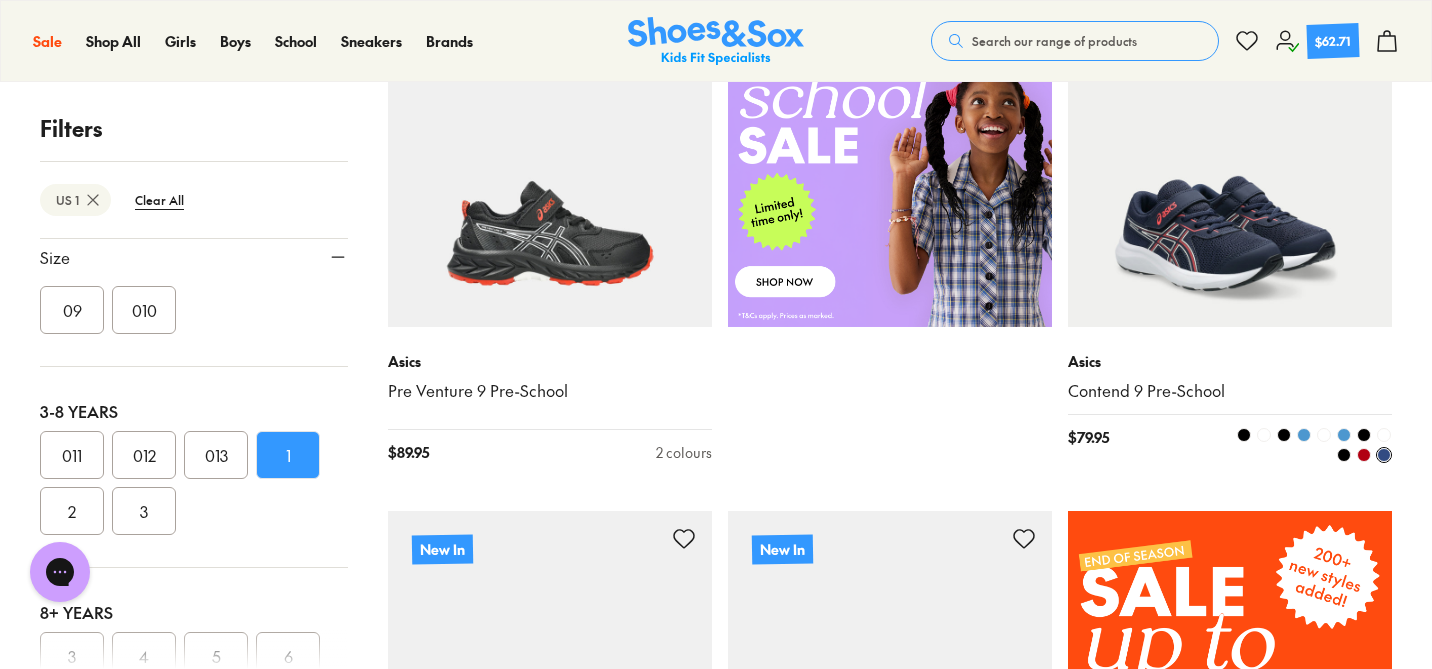 click at bounding box center (1284, 435) 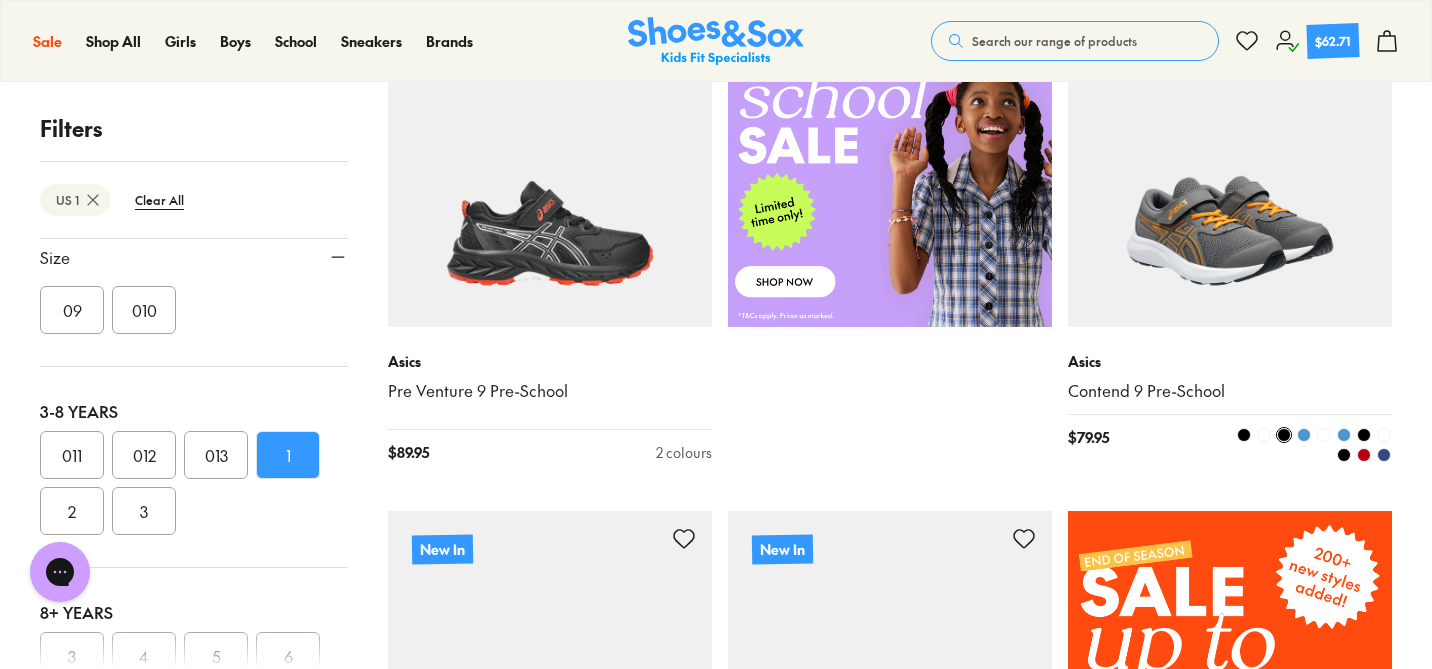 click at bounding box center [1244, 435] 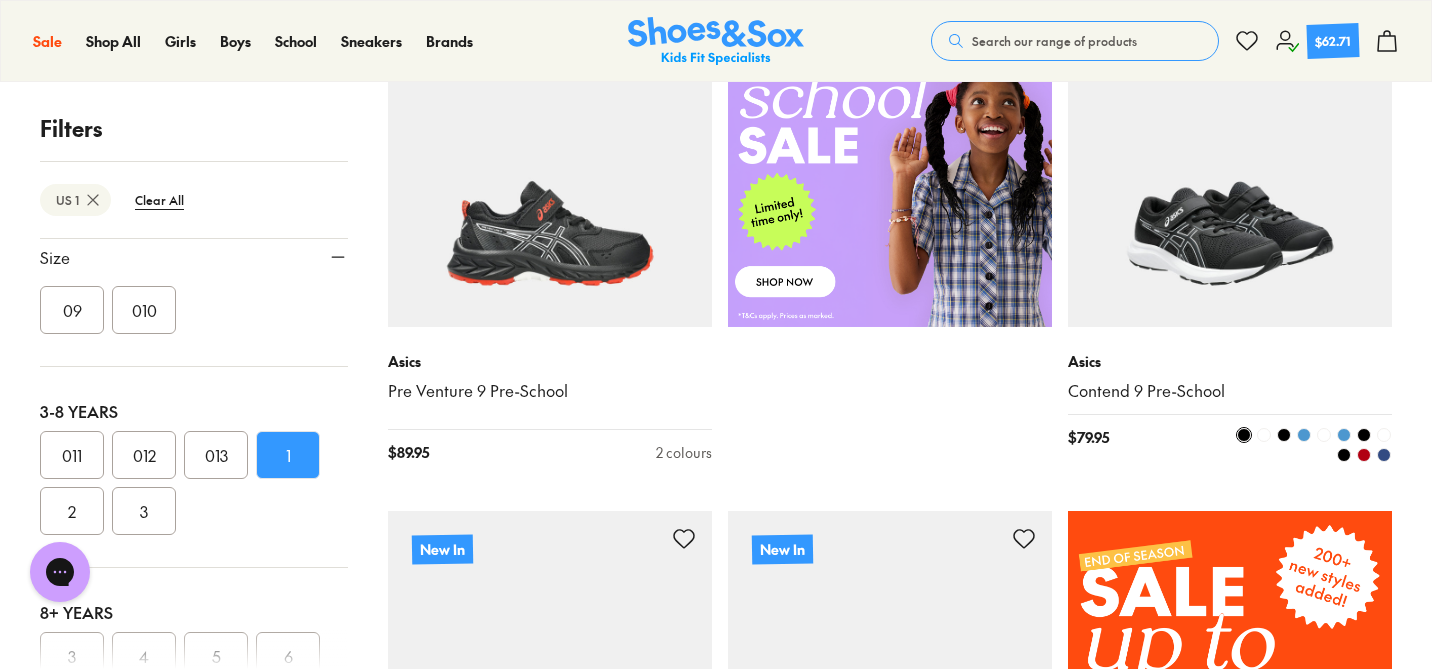 click at bounding box center [1264, 435] 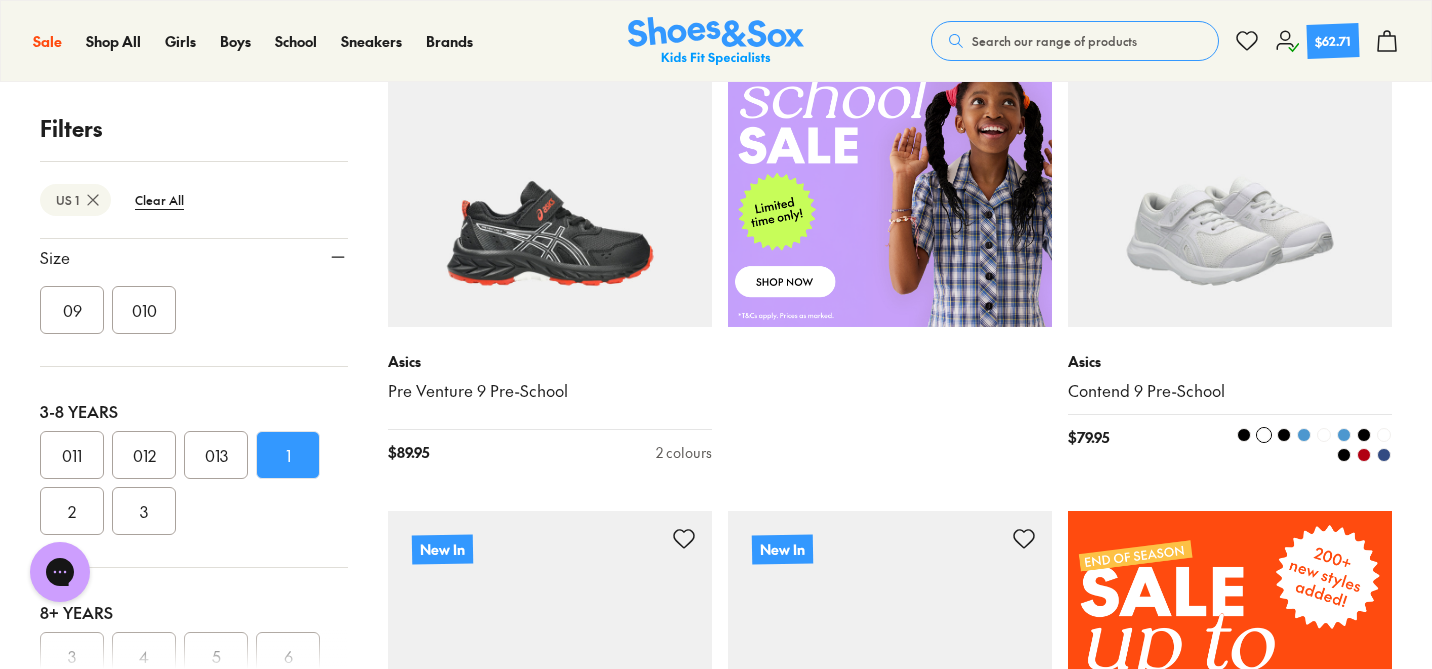 click at bounding box center (1264, 435) 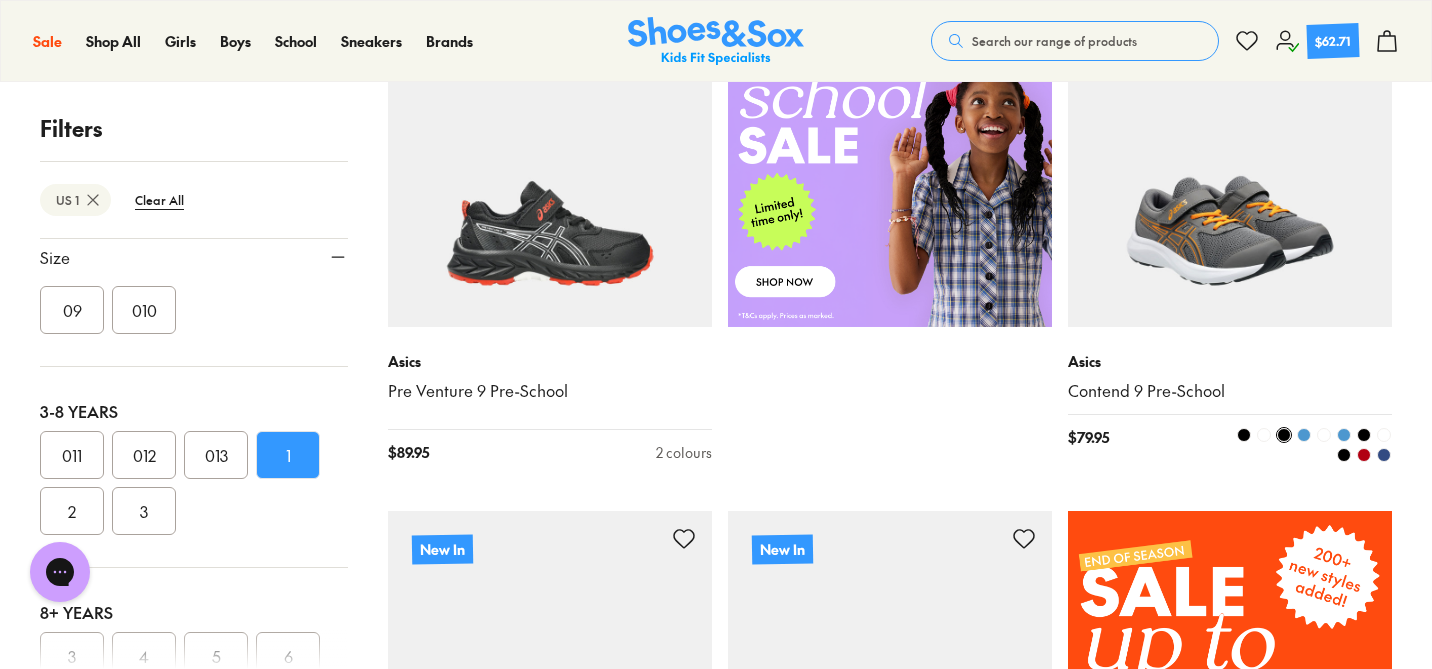 click at bounding box center (1304, 435) 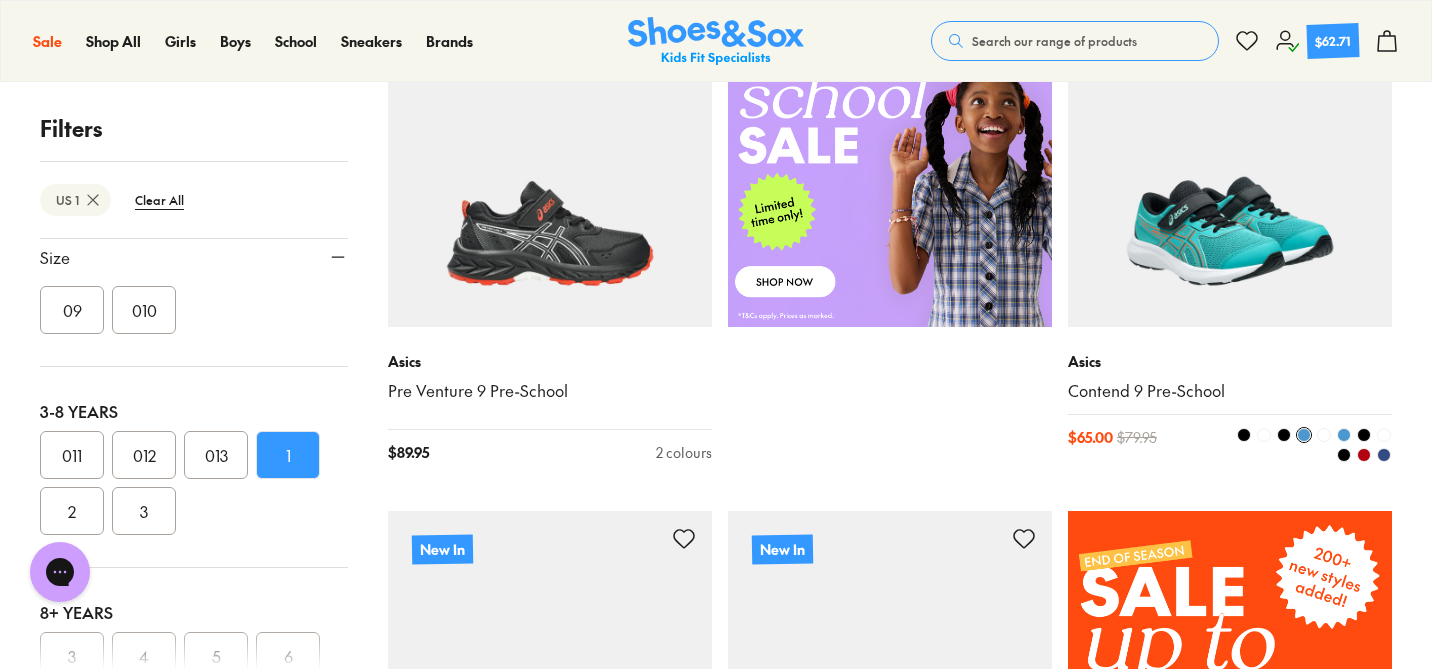 click at bounding box center [1324, 435] 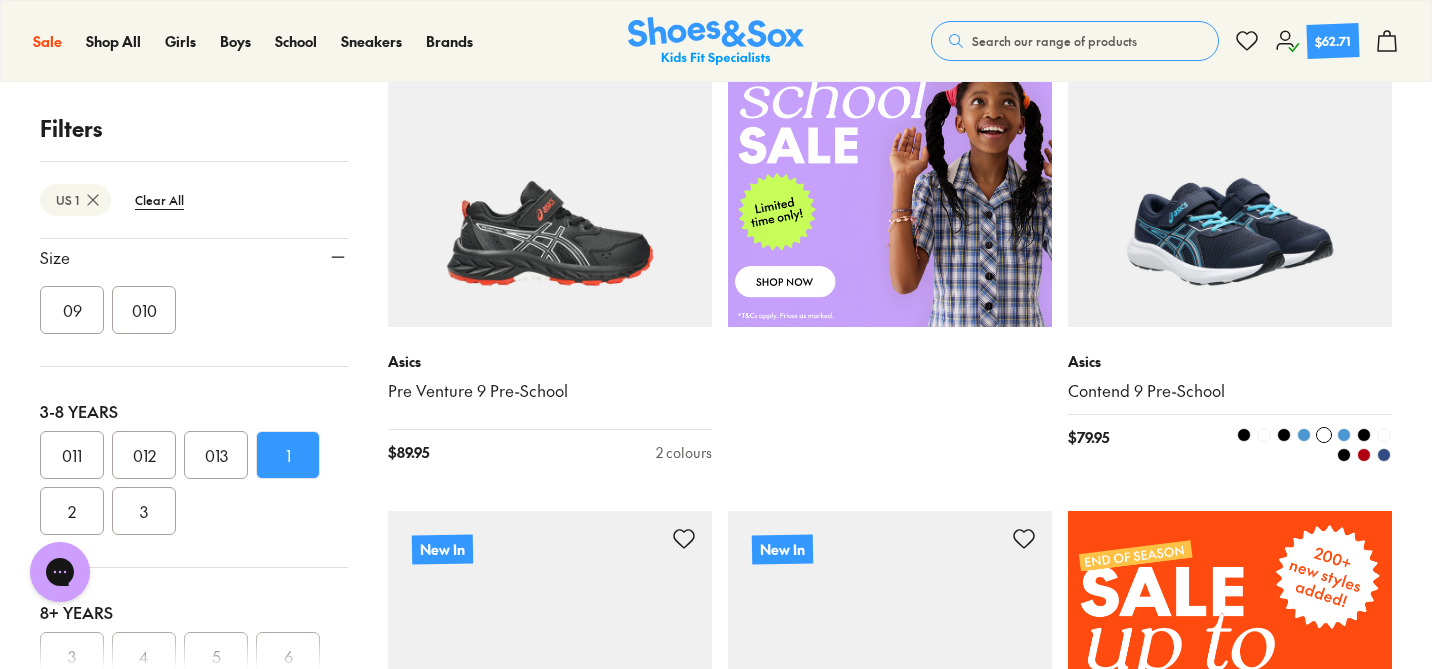 click at bounding box center (1344, 435) 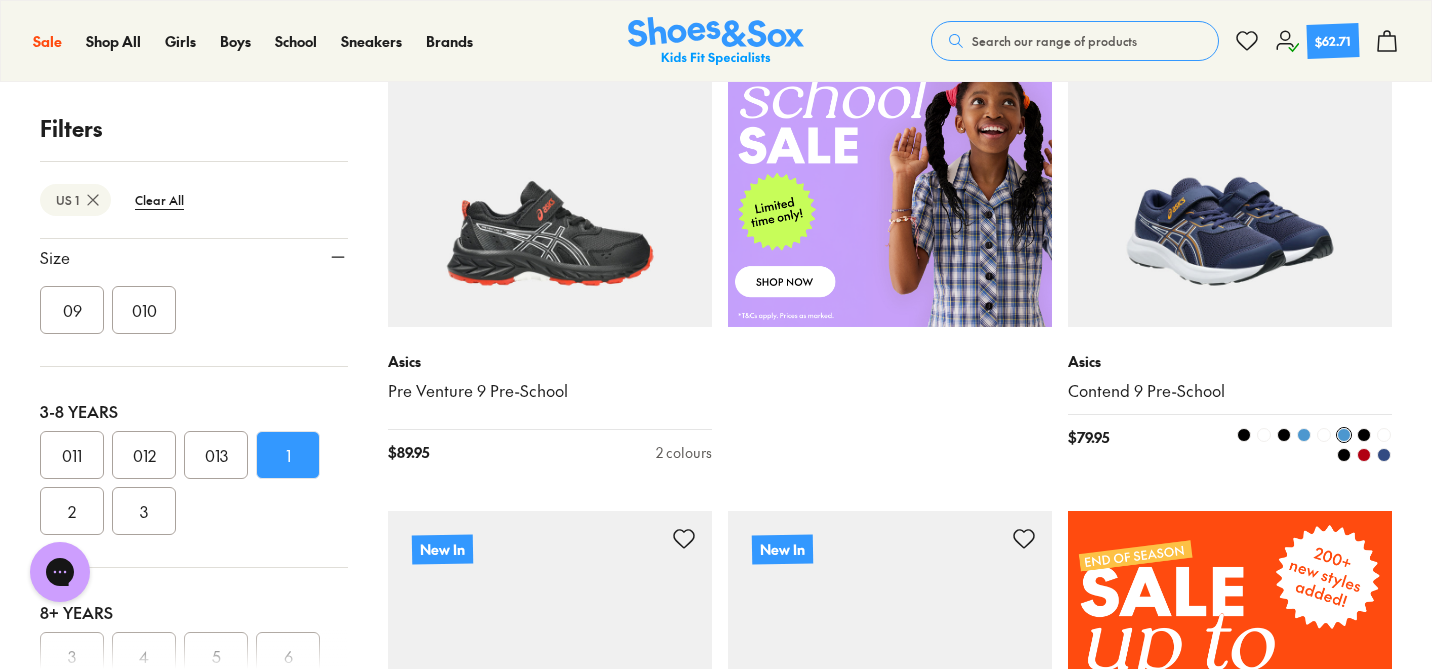 click at bounding box center (1324, 435) 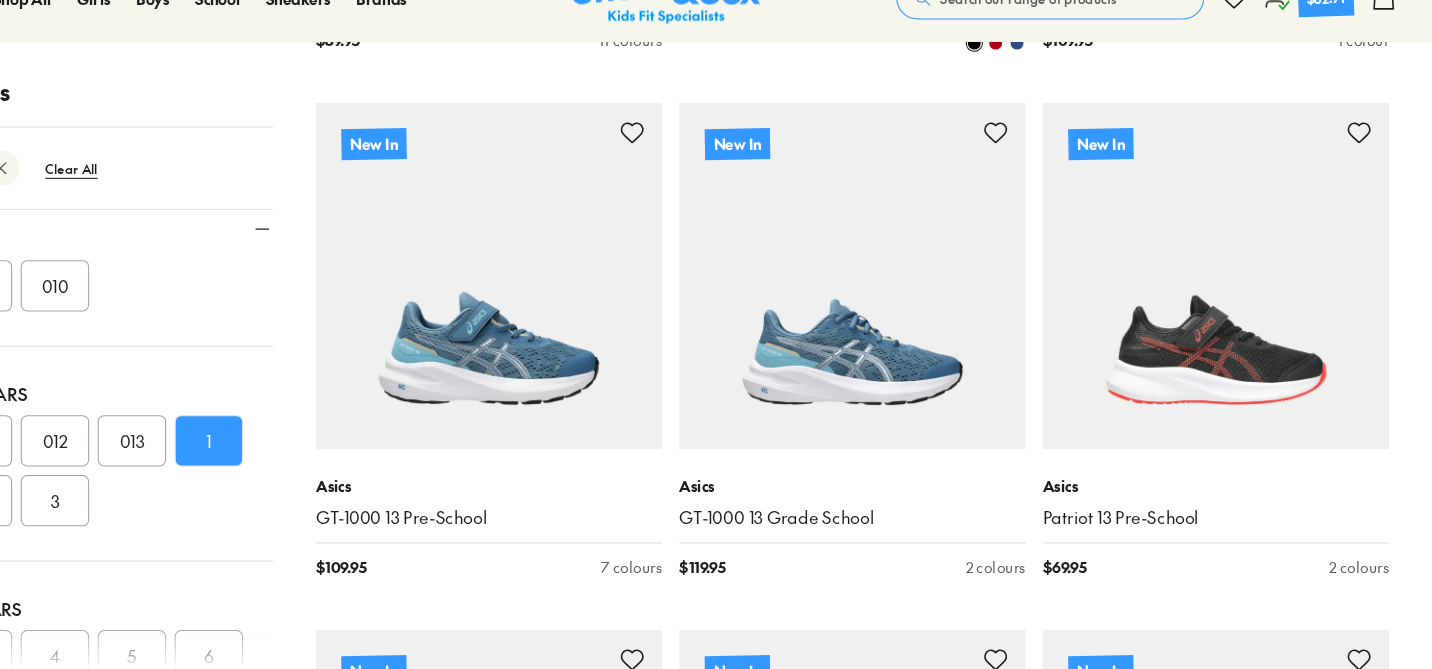 scroll, scrollTop: 2282, scrollLeft: 0, axis: vertical 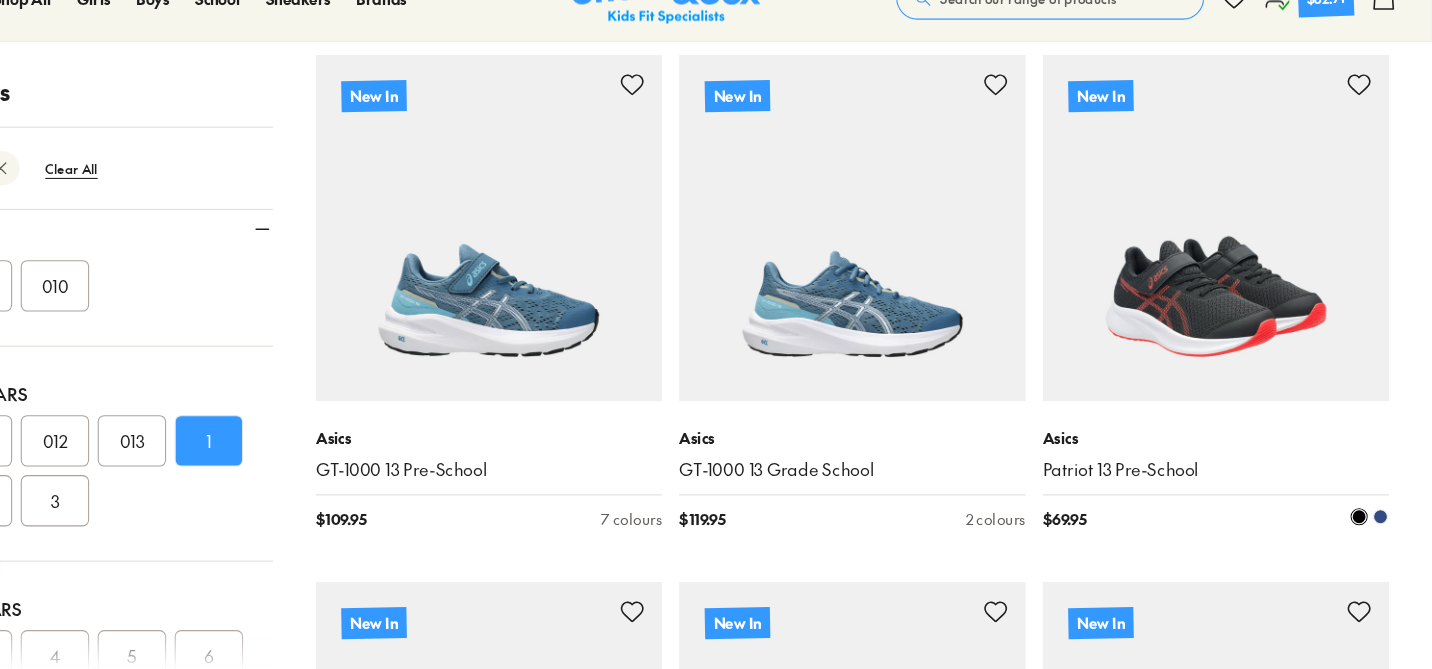 click at bounding box center (1384, 526) 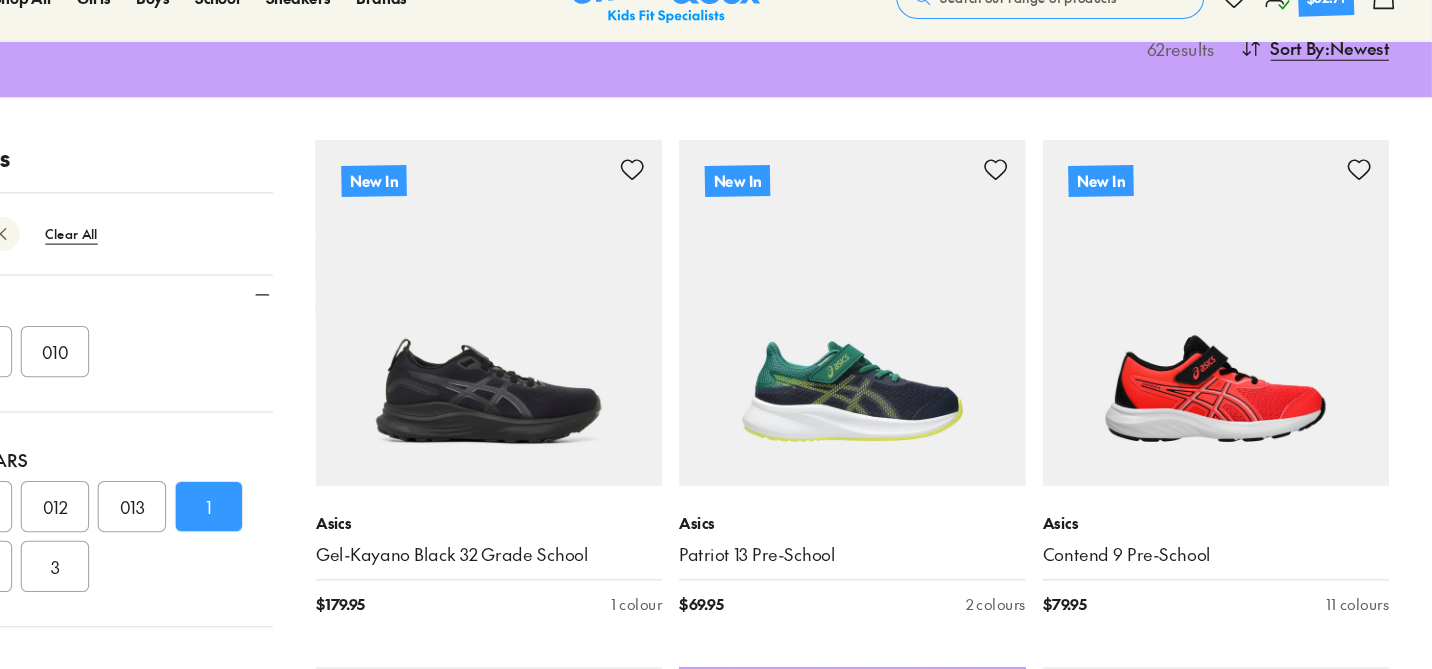 scroll, scrollTop: 233, scrollLeft: 0, axis: vertical 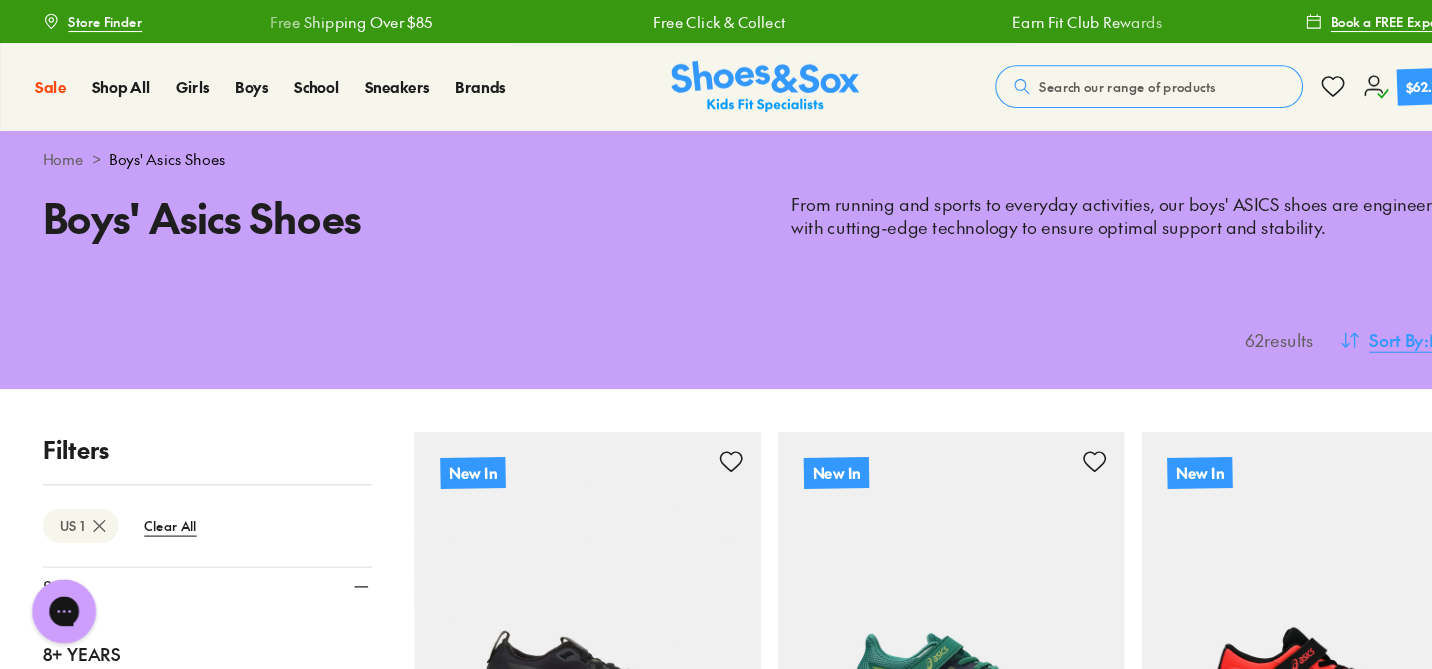 click on "Sort By" at bounding box center [1306, 318] 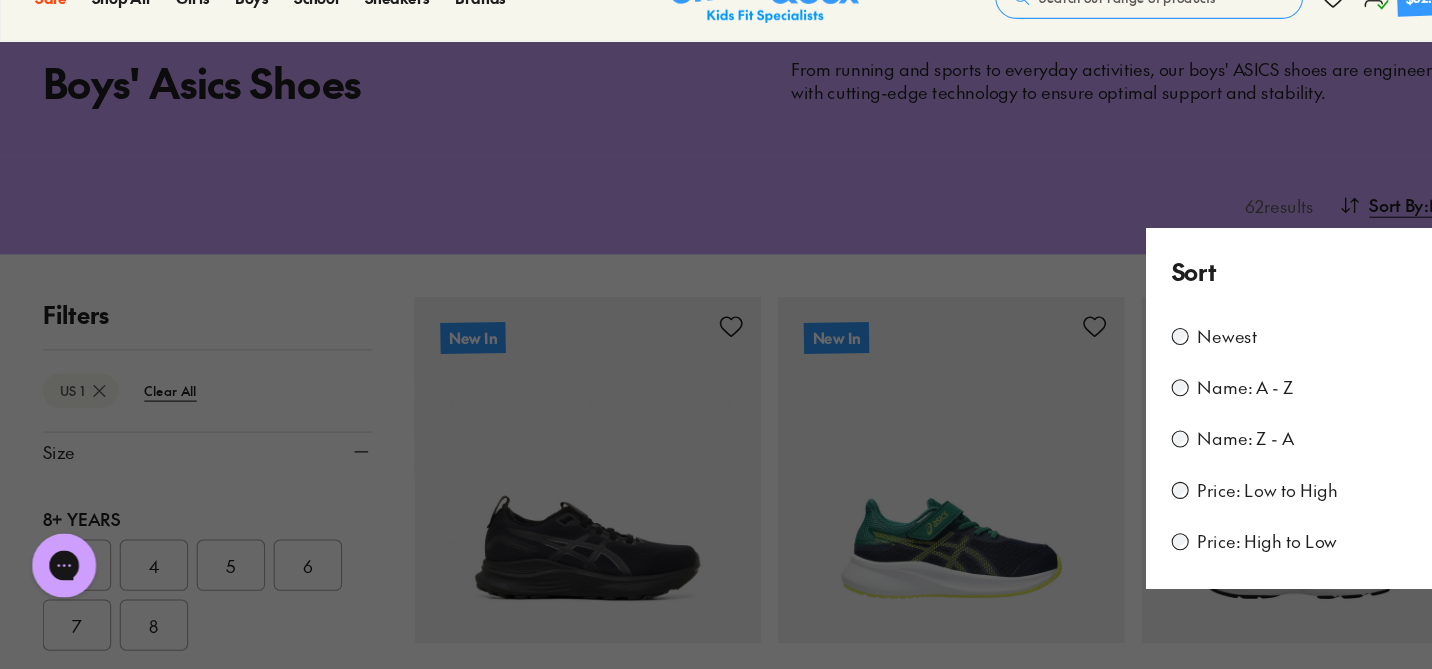 click on "Price: Low to High" at bounding box center [1185, 502] 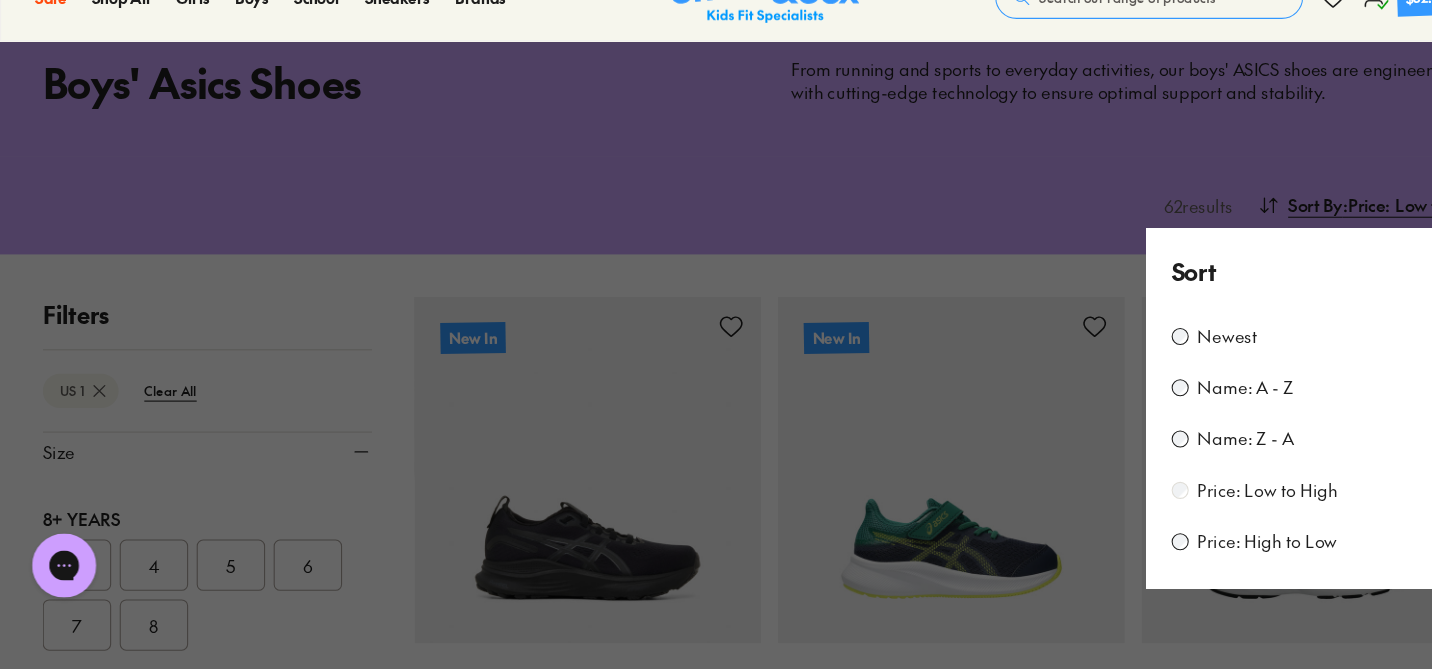 scroll, scrollTop: 126, scrollLeft: 0, axis: vertical 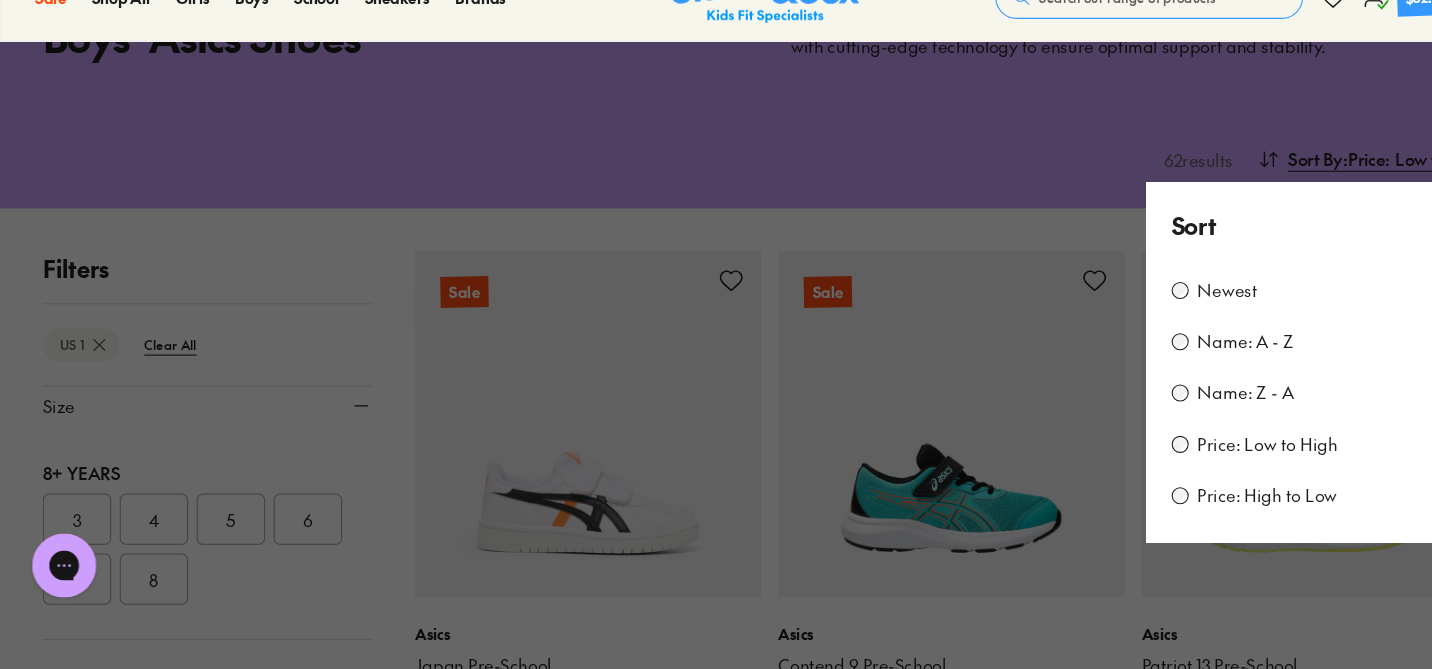 click at bounding box center (716, 334) 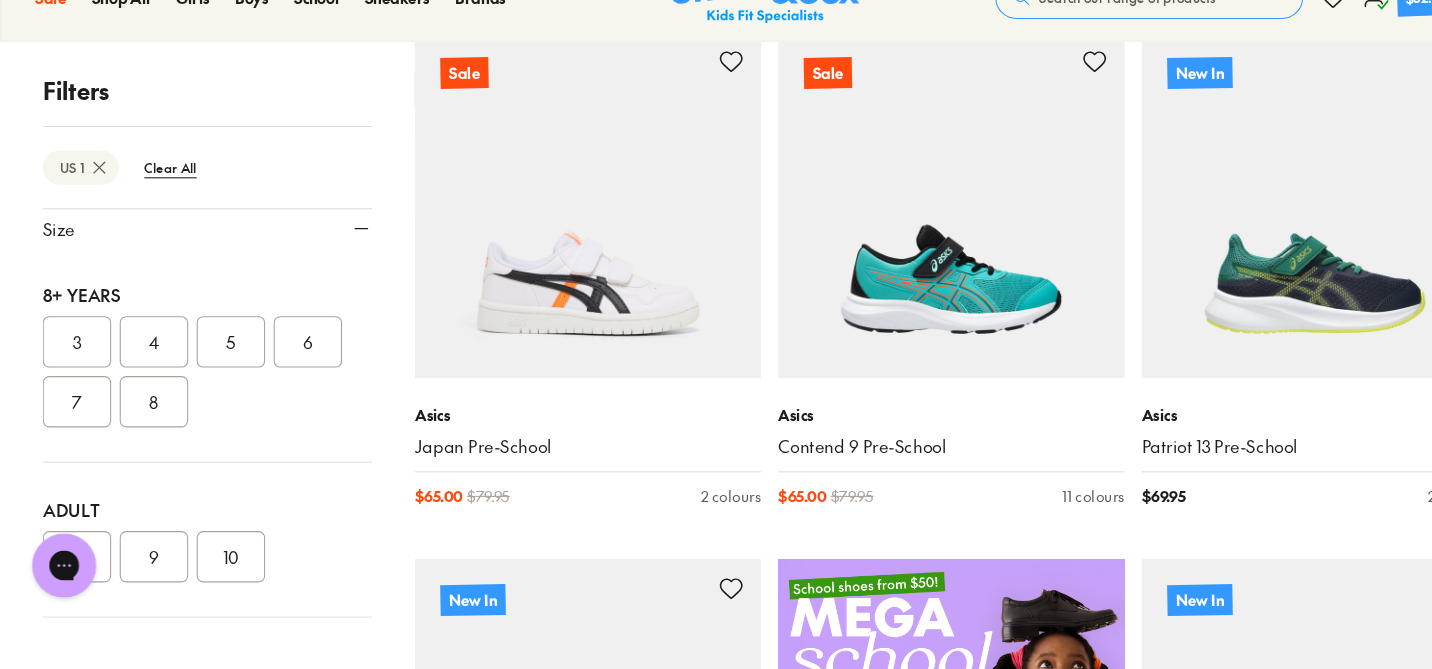 scroll, scrollTop: 346, scrollLeft: 0, axis: vertical 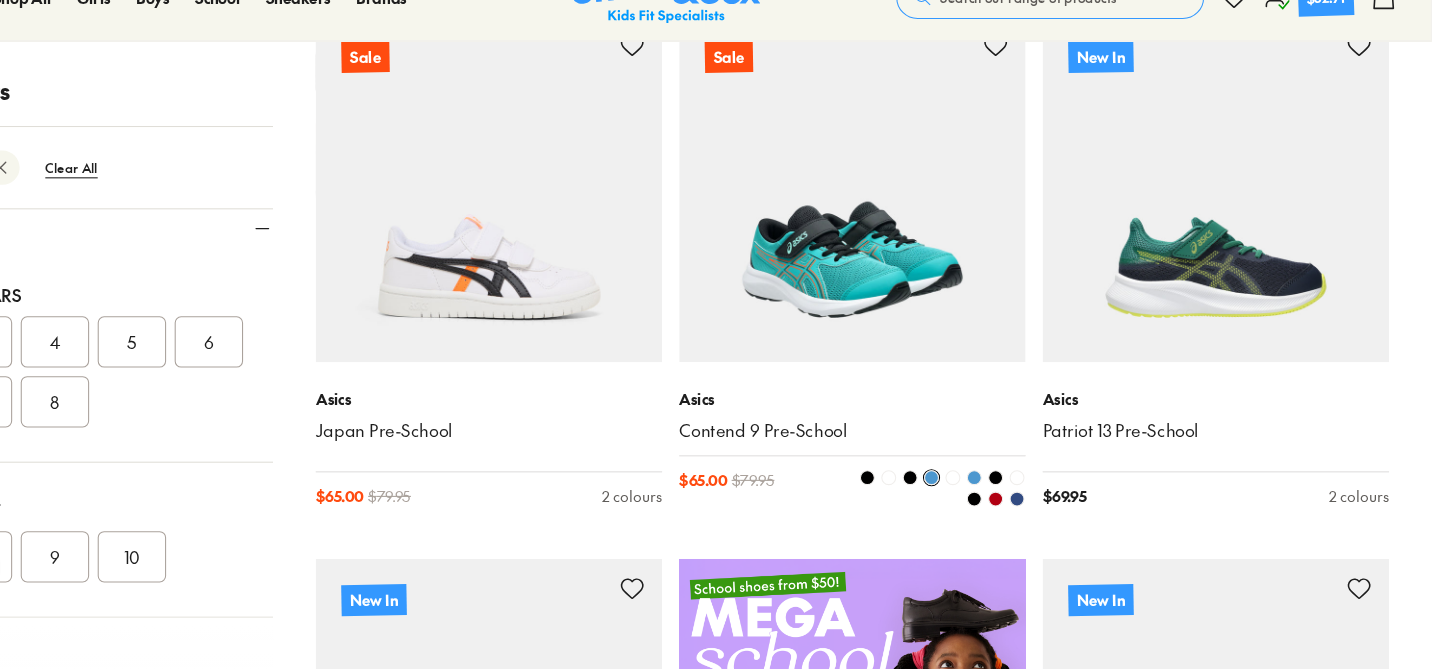 click at bounding box center (890, 220) 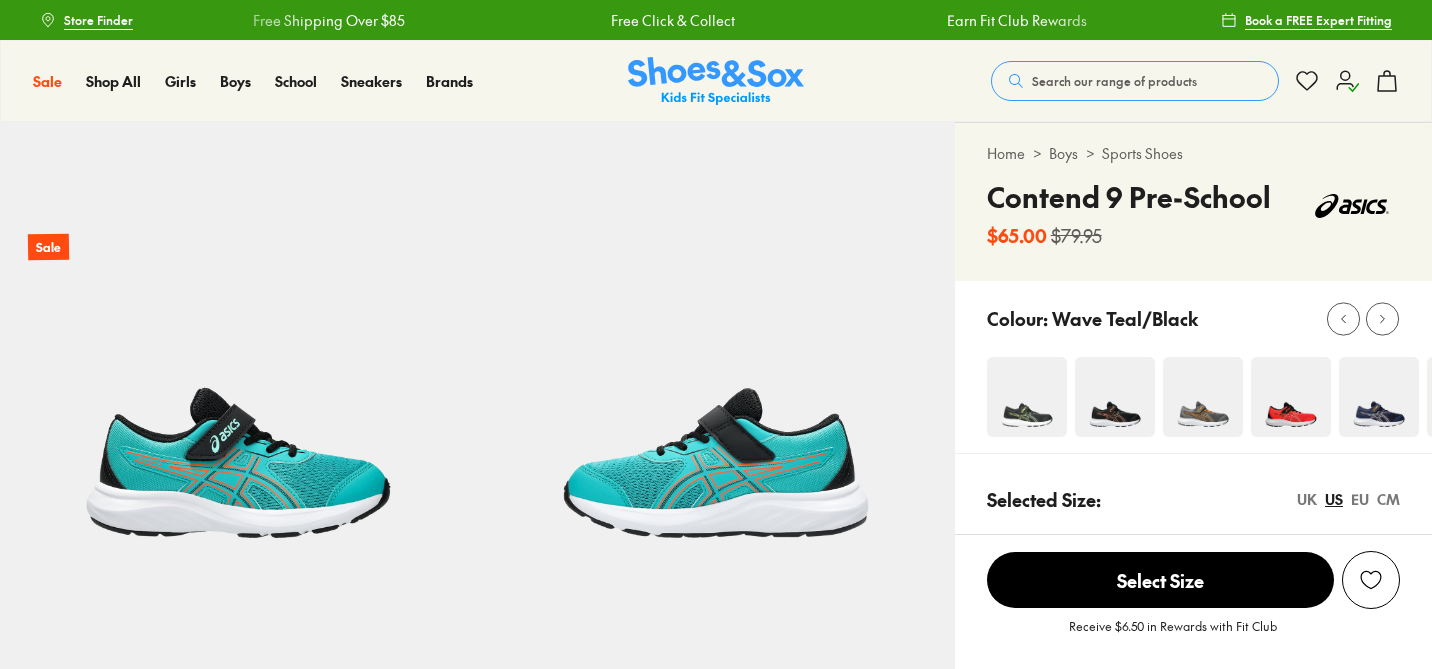 scroll, scrollTop: 0, scrollLeft: 0, axis: both 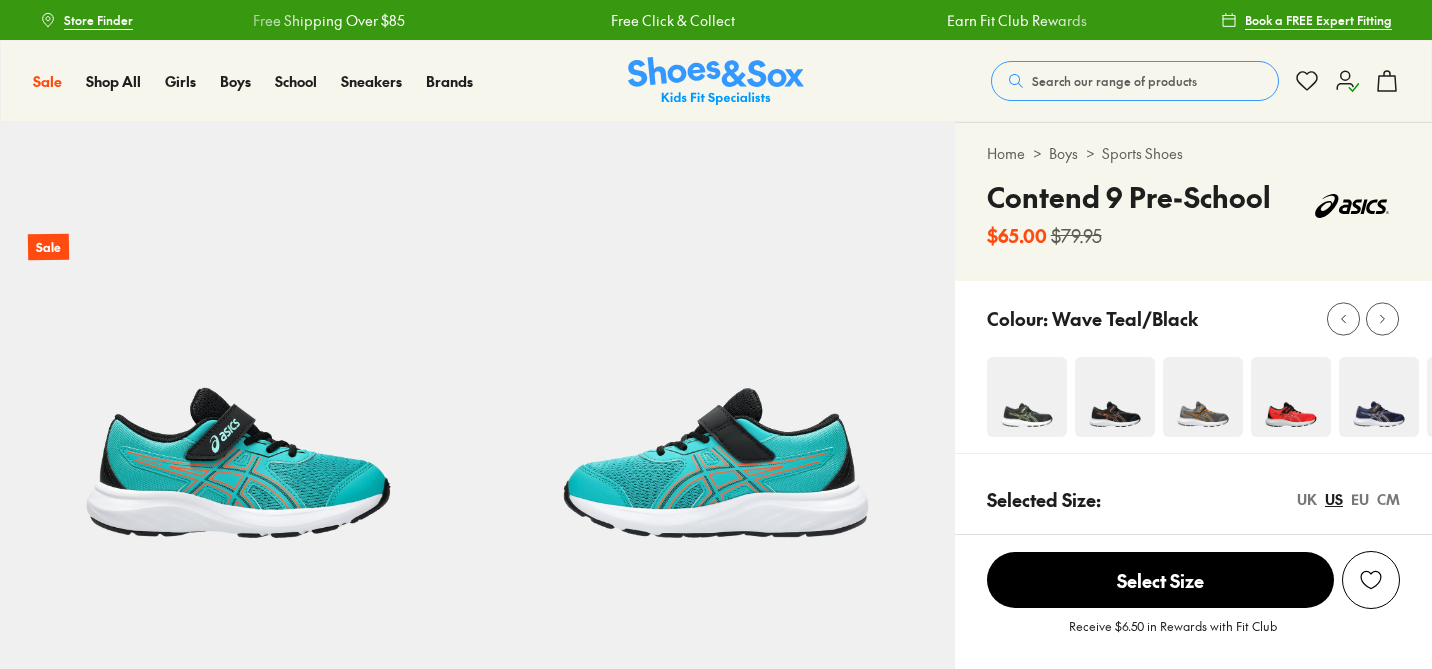 select on "*" 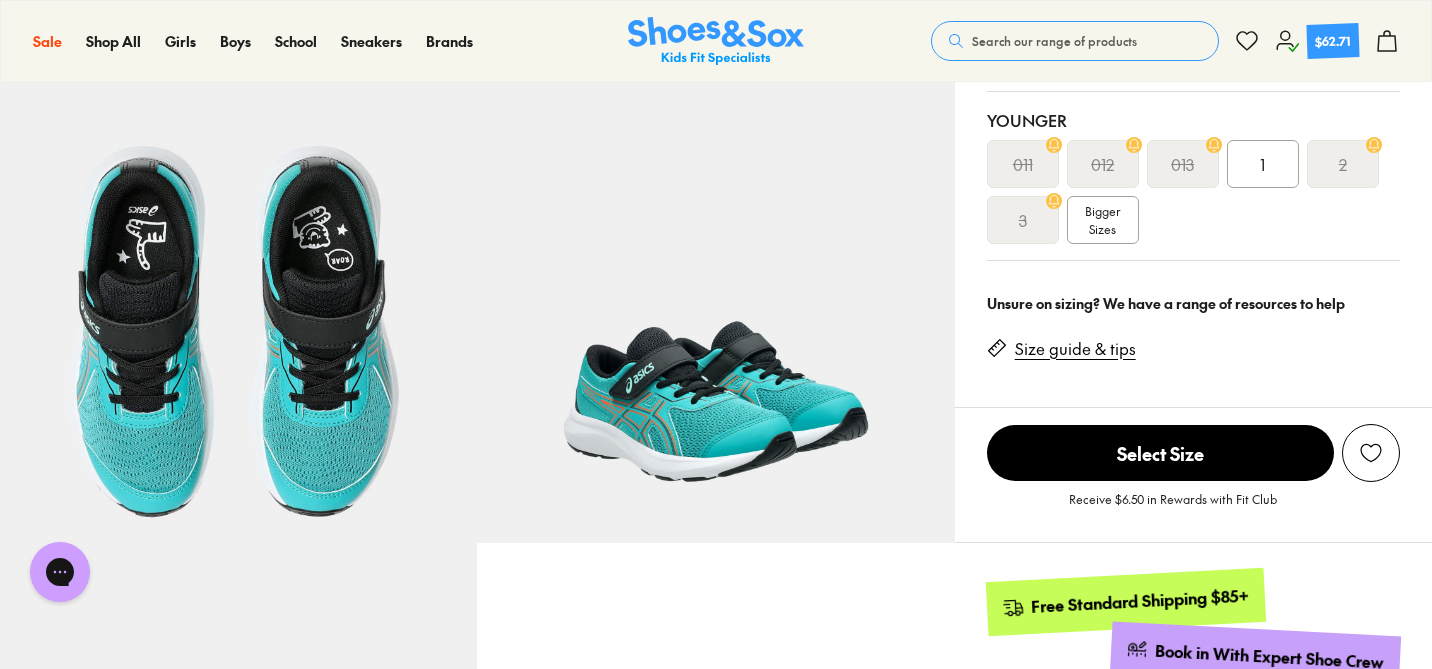 scroll, scrollTop: 512, scrollLeft: 0, axis: vertical 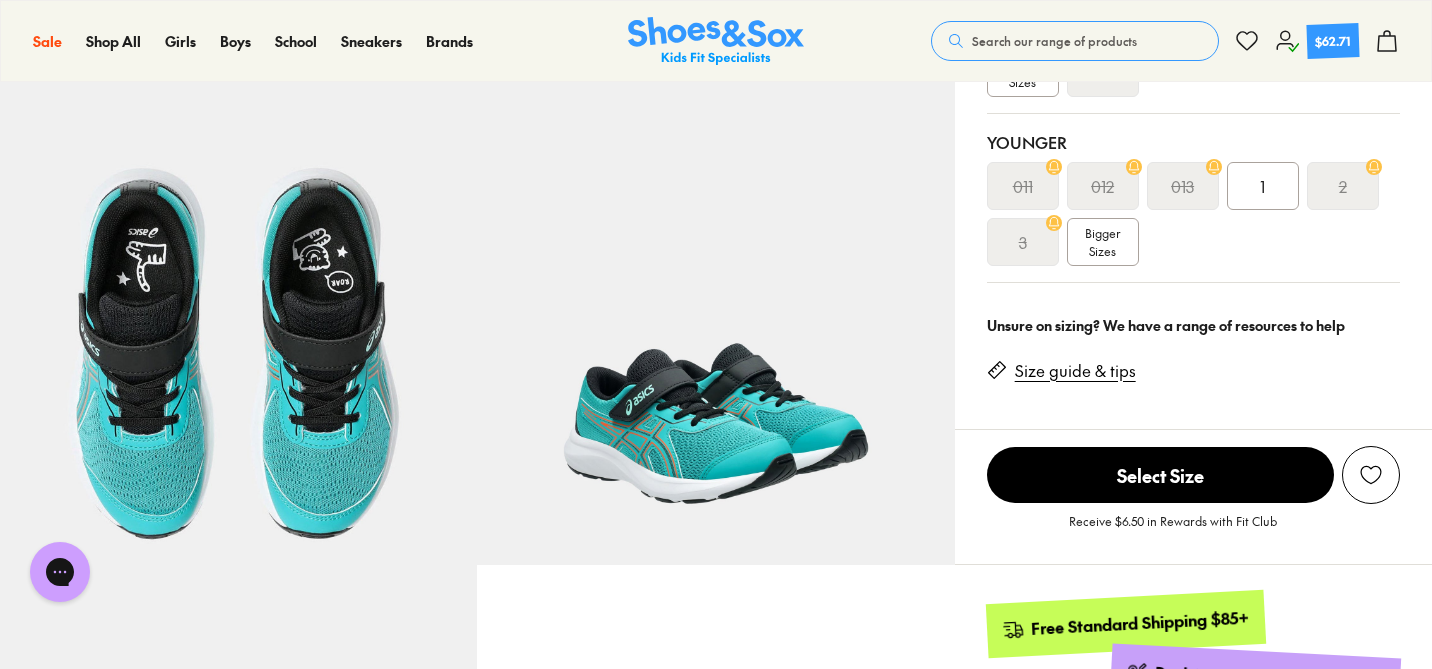 click on "1" at bounding box center (1263, 186) 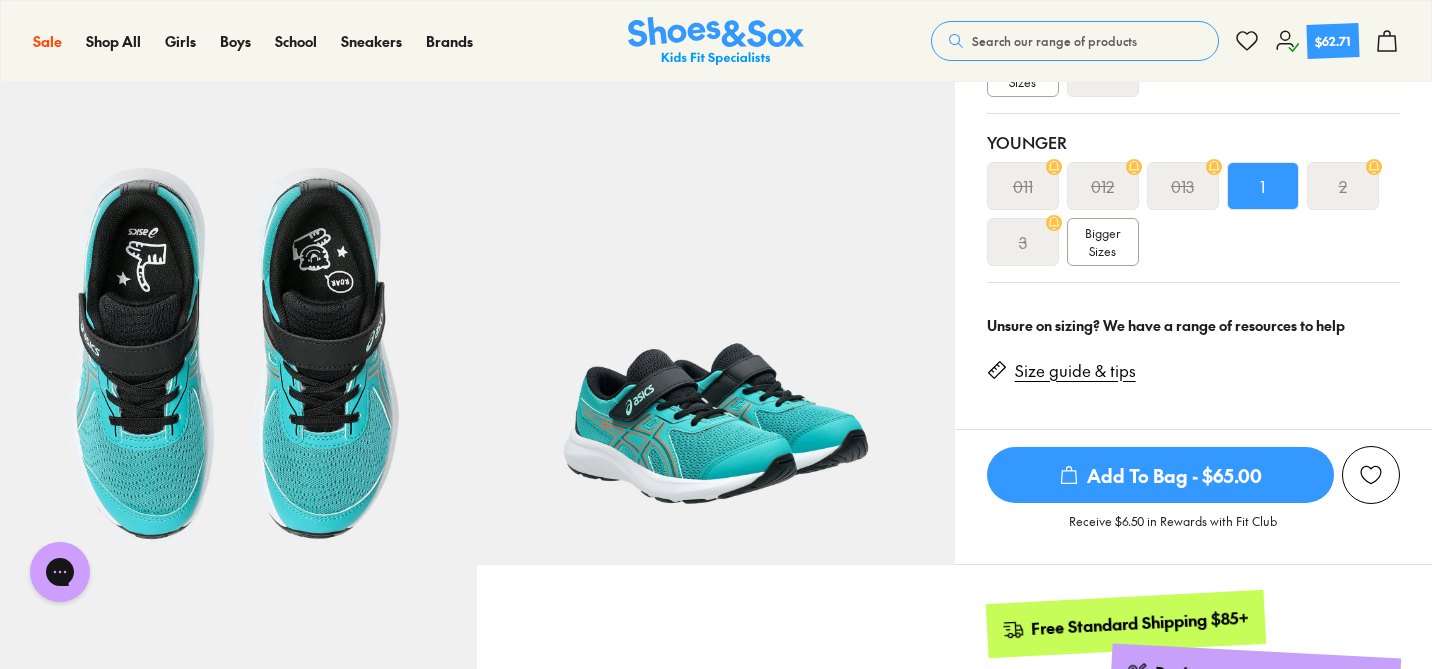 click on "Add To Bag - $65.00" at bounding box center (1160, 475) 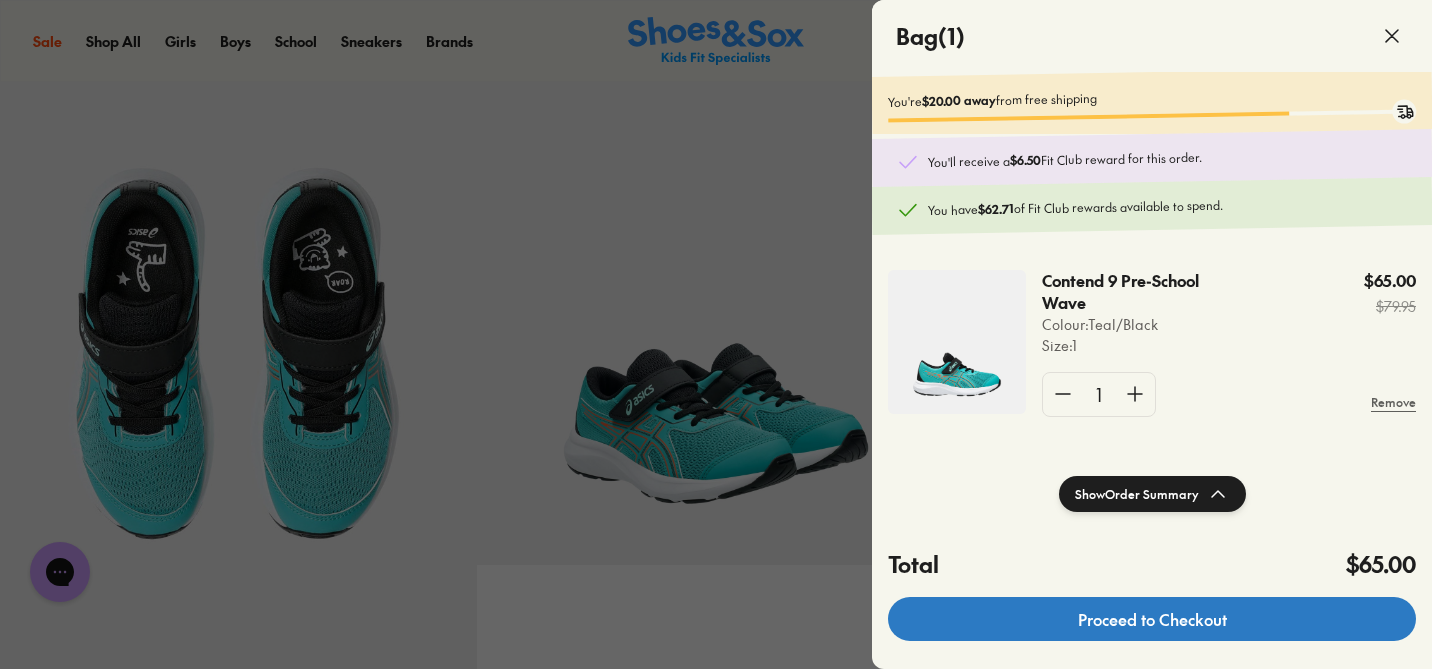 click on "Proceed to Checkout" 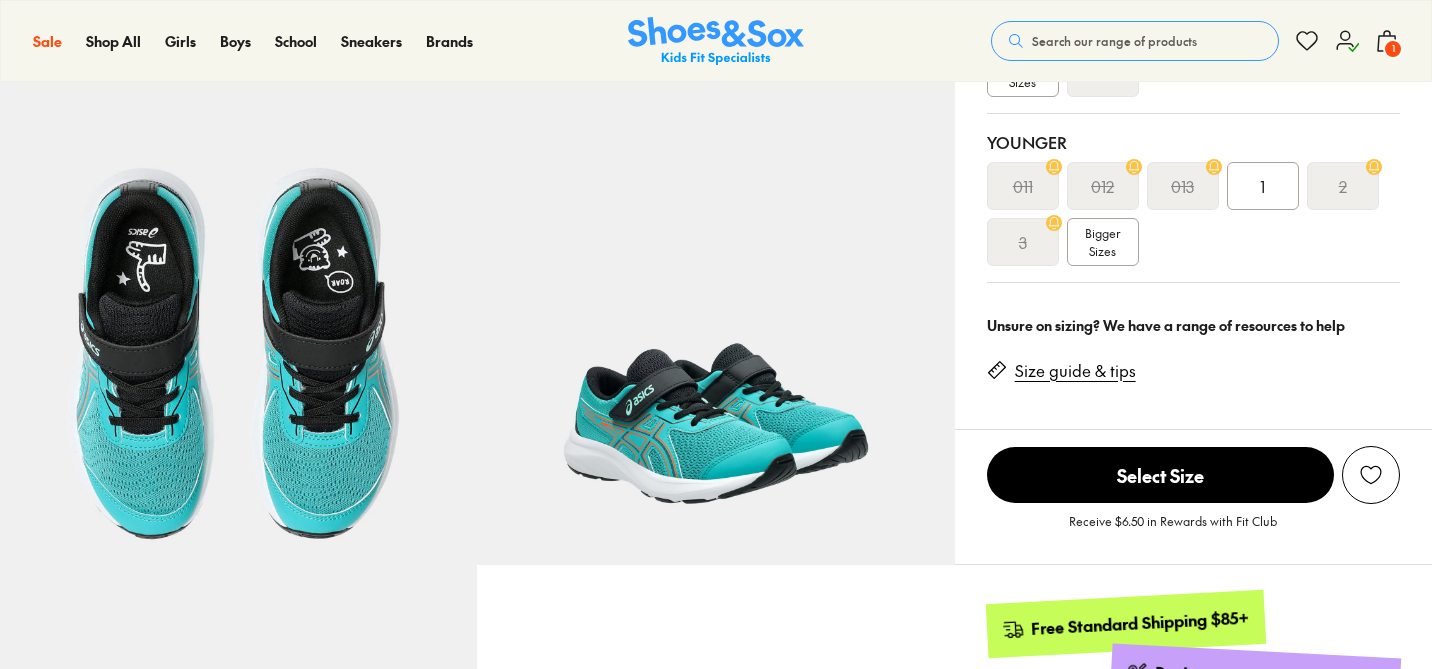 scroll, scrollTop: 0, scrollLeft: 0, axis: both 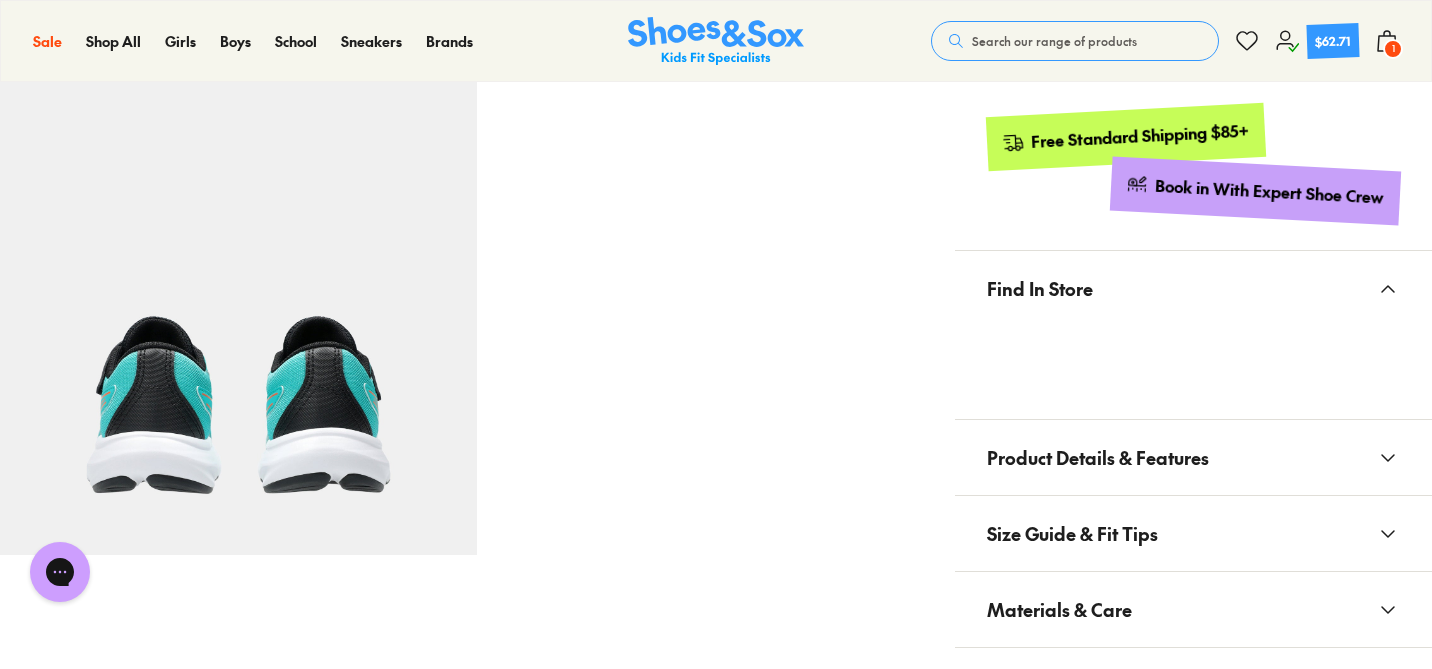 click on "Find In Store" at bounding box center (1193, 288) 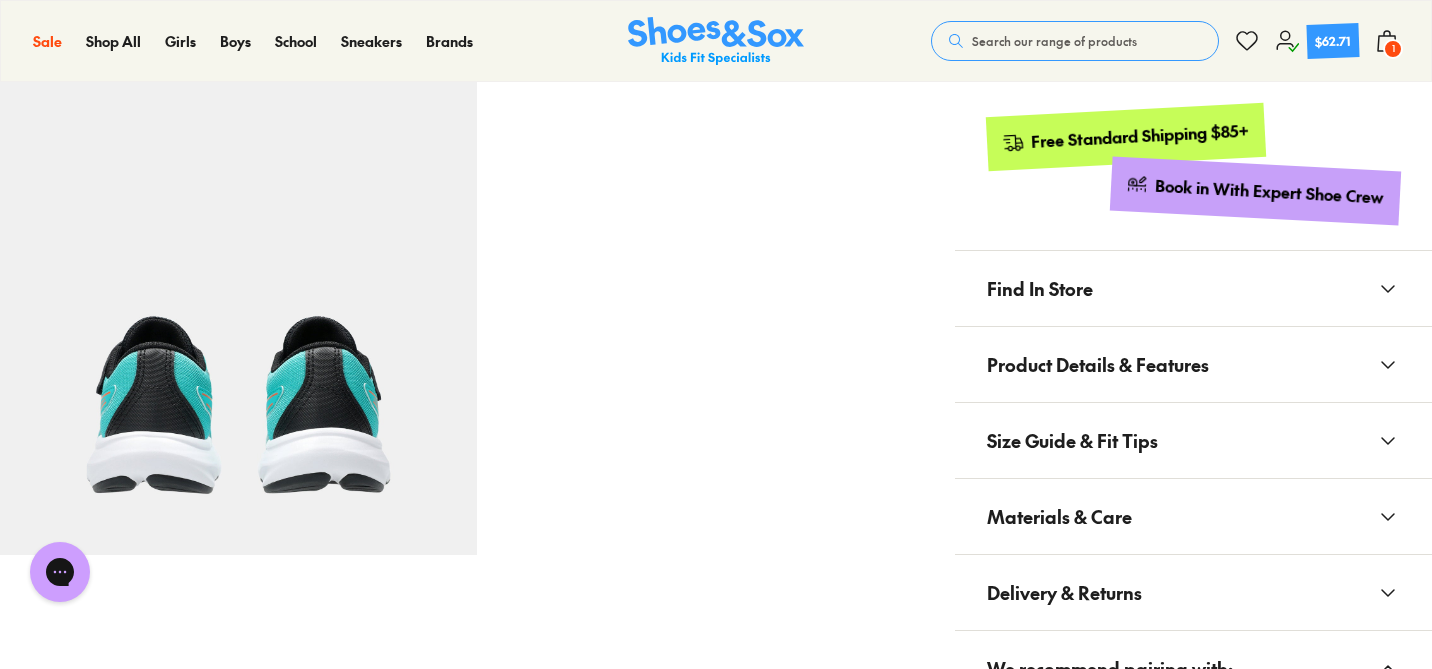 click on "Find In Store" at bounding box center [1193, 288] 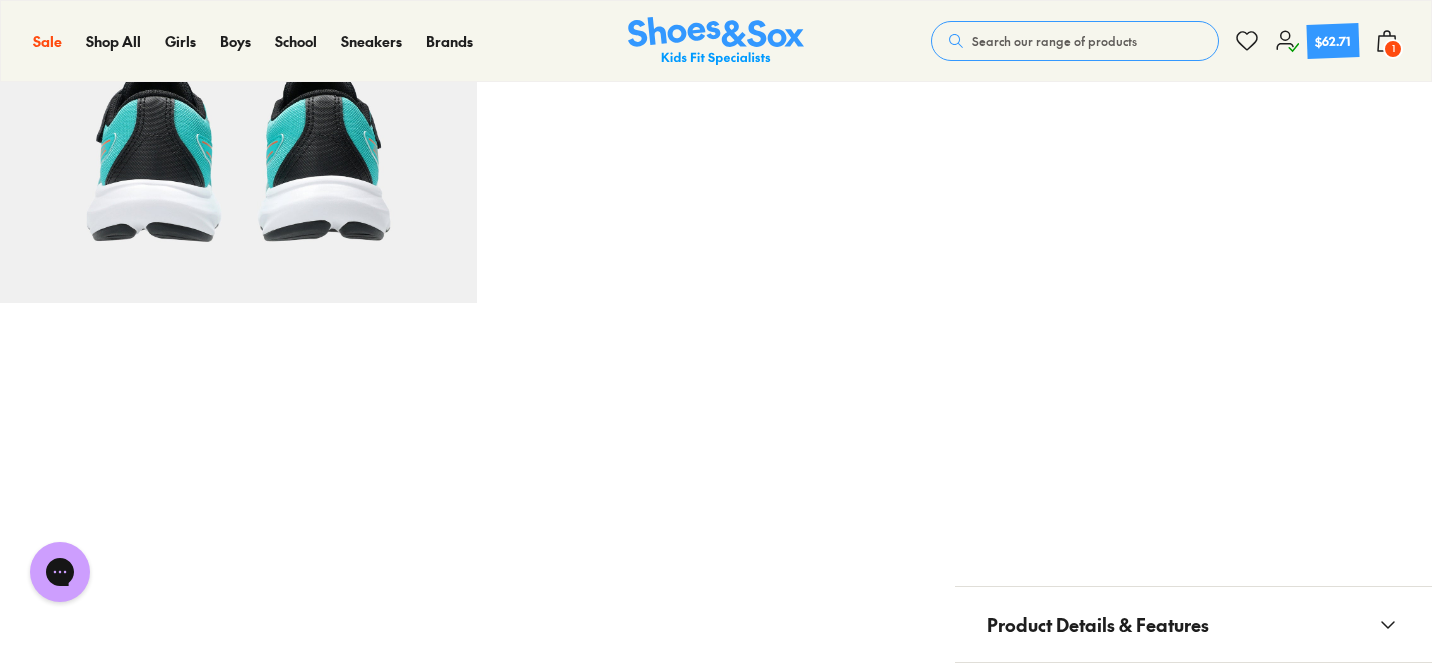 scroll, scrollTop: 1253, scrollLeft: 0, axis: vertical 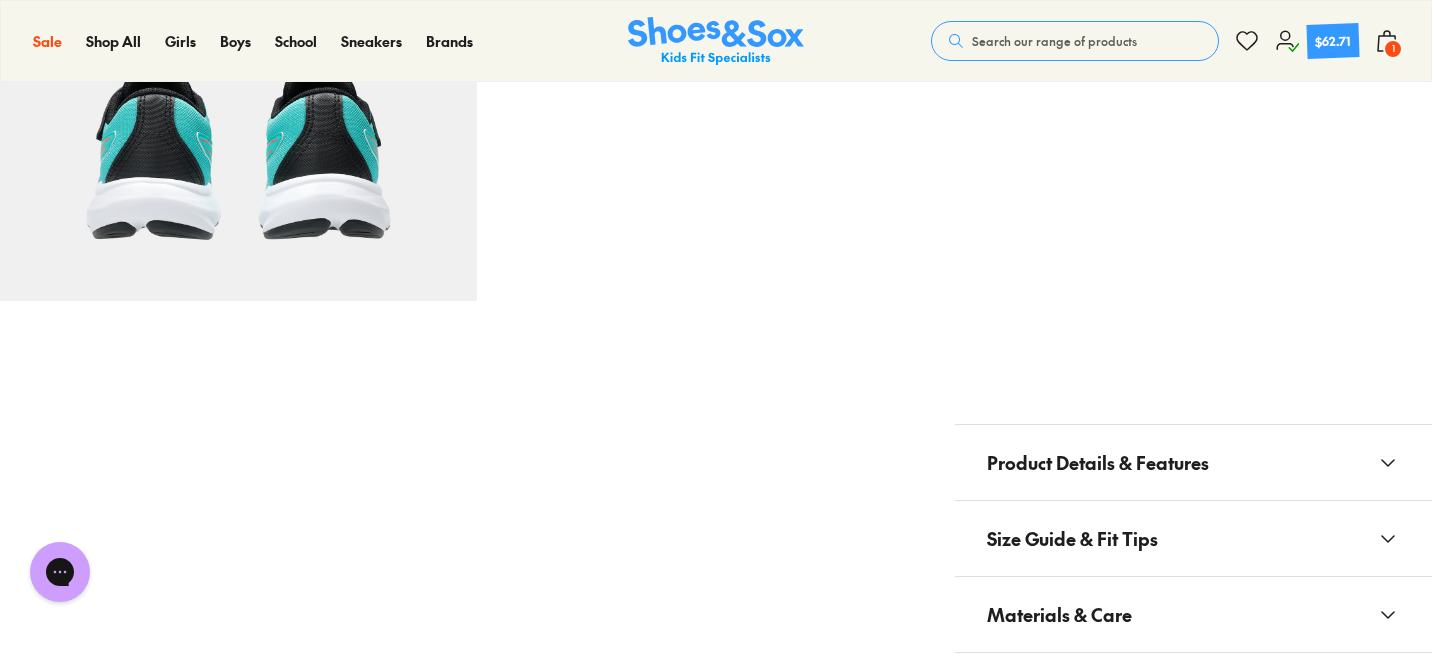 click on "Size Guide & Fit Tips" at bounding box center (1072, 538) 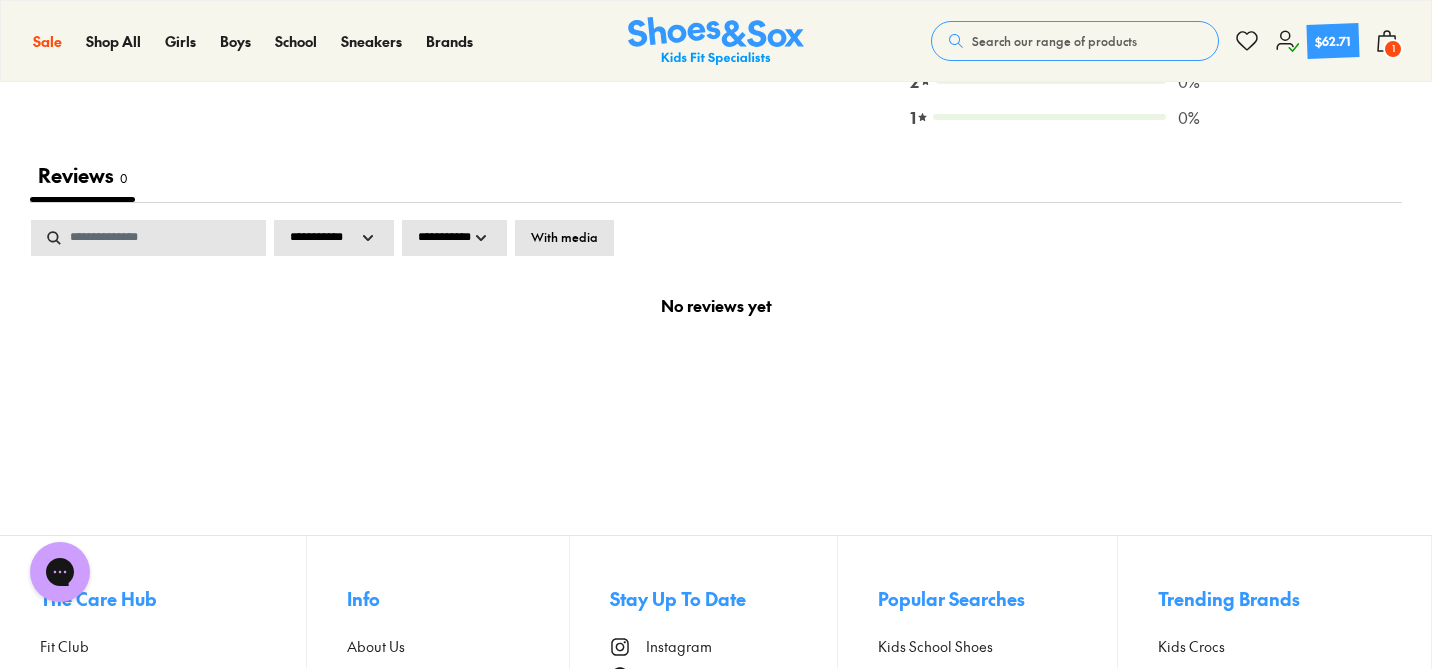 scroll, scrollTop: 3537, scrollLeft: 0, axis: vertical 